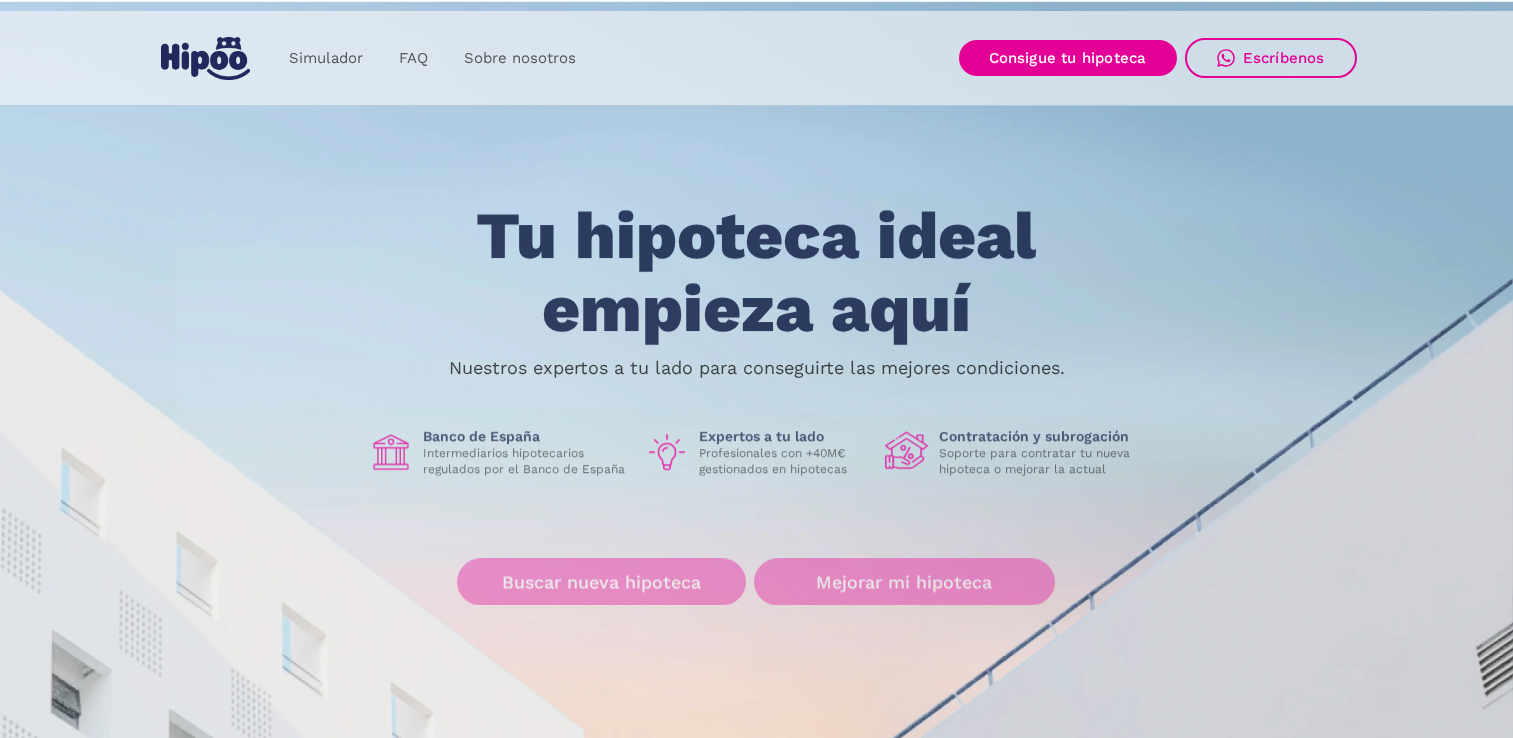 scroll, scrollTop: 1279, scrollLeft: 0, axis: vertical 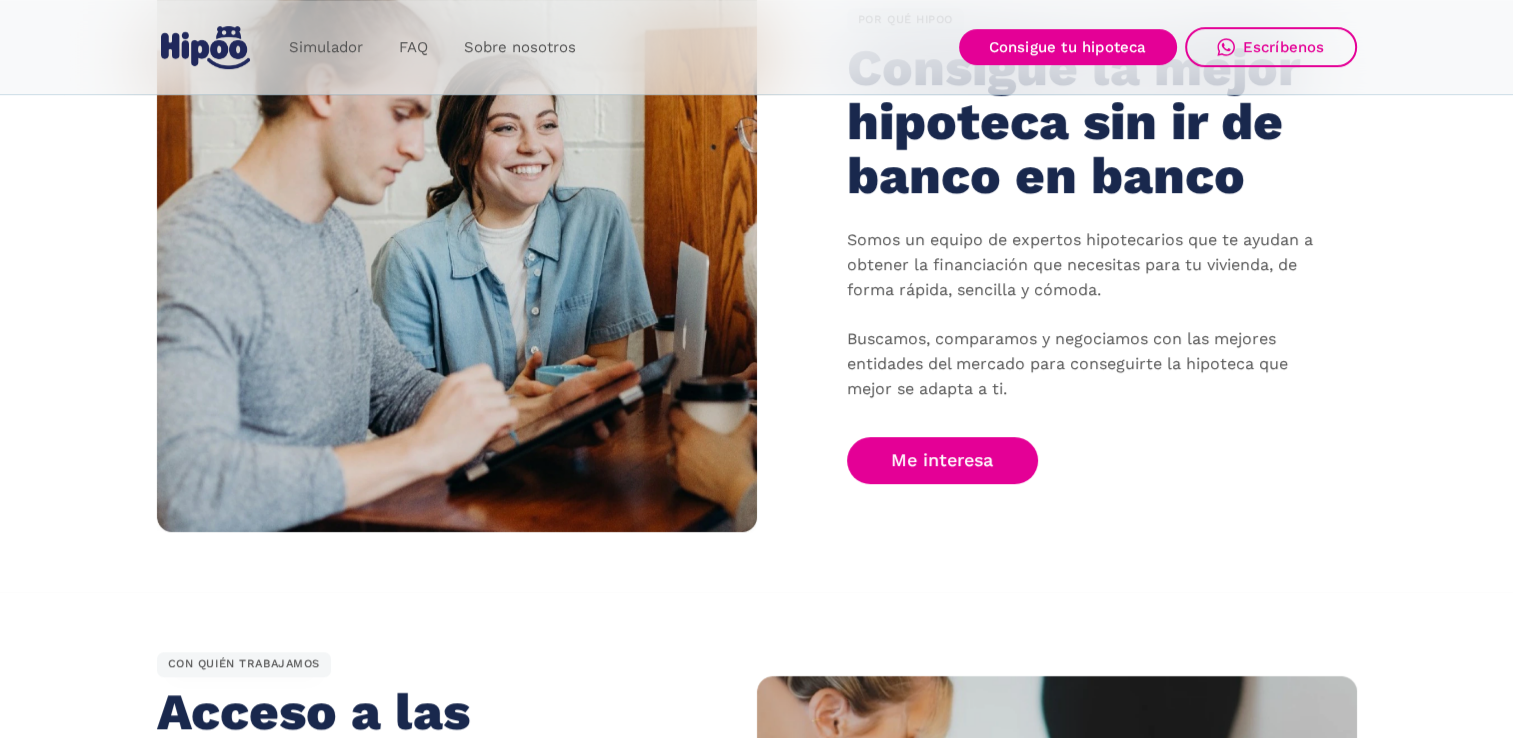 click on "POR QUÉ HIPOO Consigue la mejor hipoteca sin ir de banco en banco Somos un equipo de expertos hipotecarios que te ayudan a obtener la financiación que necesitas para tu vivienda, de forma rápida, sencilla y cómoda.   Buscamos, comparamos y negociamos con las mejores entidades del mercado para conseguirte la hipoteca que mejor se adapta a ti. Me interesa" at bounding box center [756, 246] 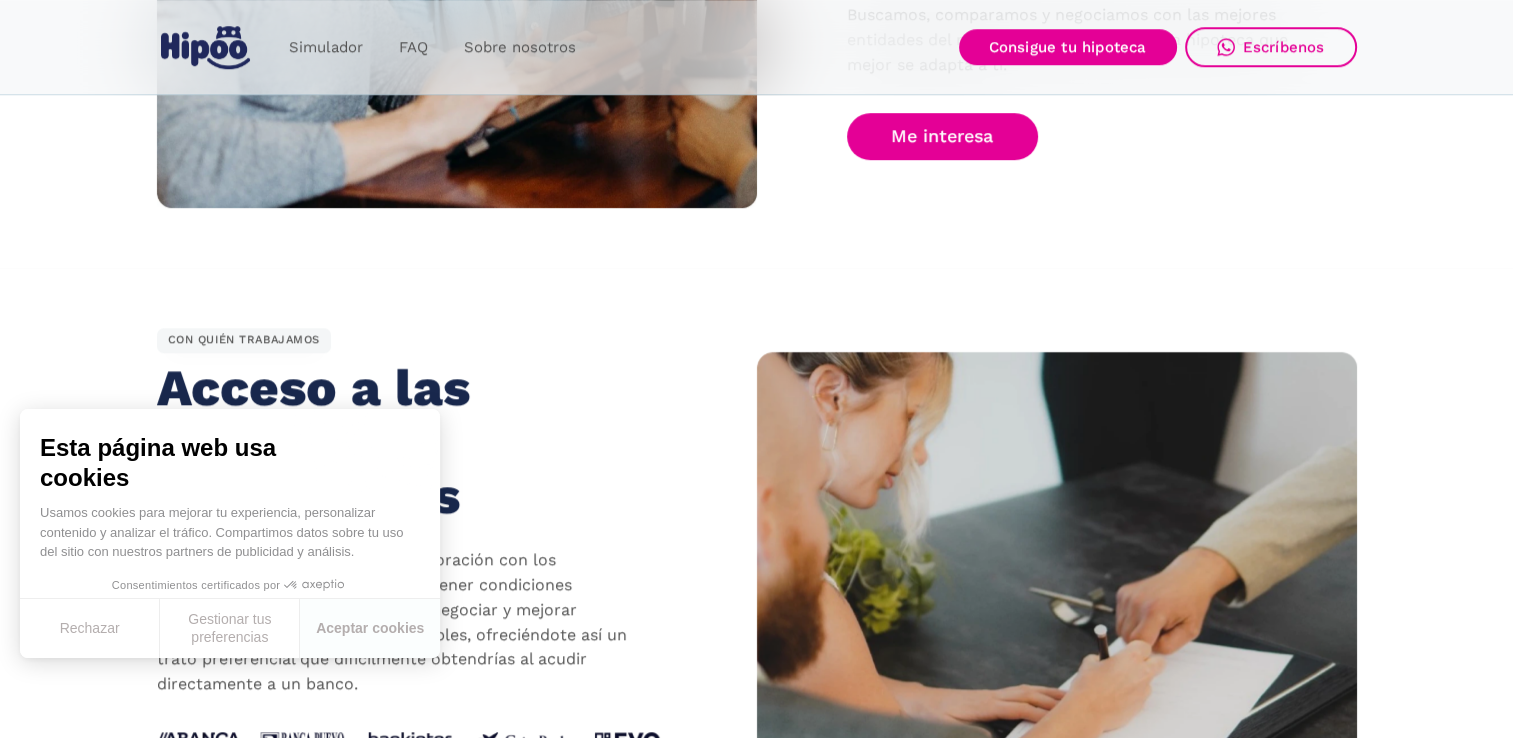 scroll, scrollTop: 1596, scrollLeft: 0, axis: vertical 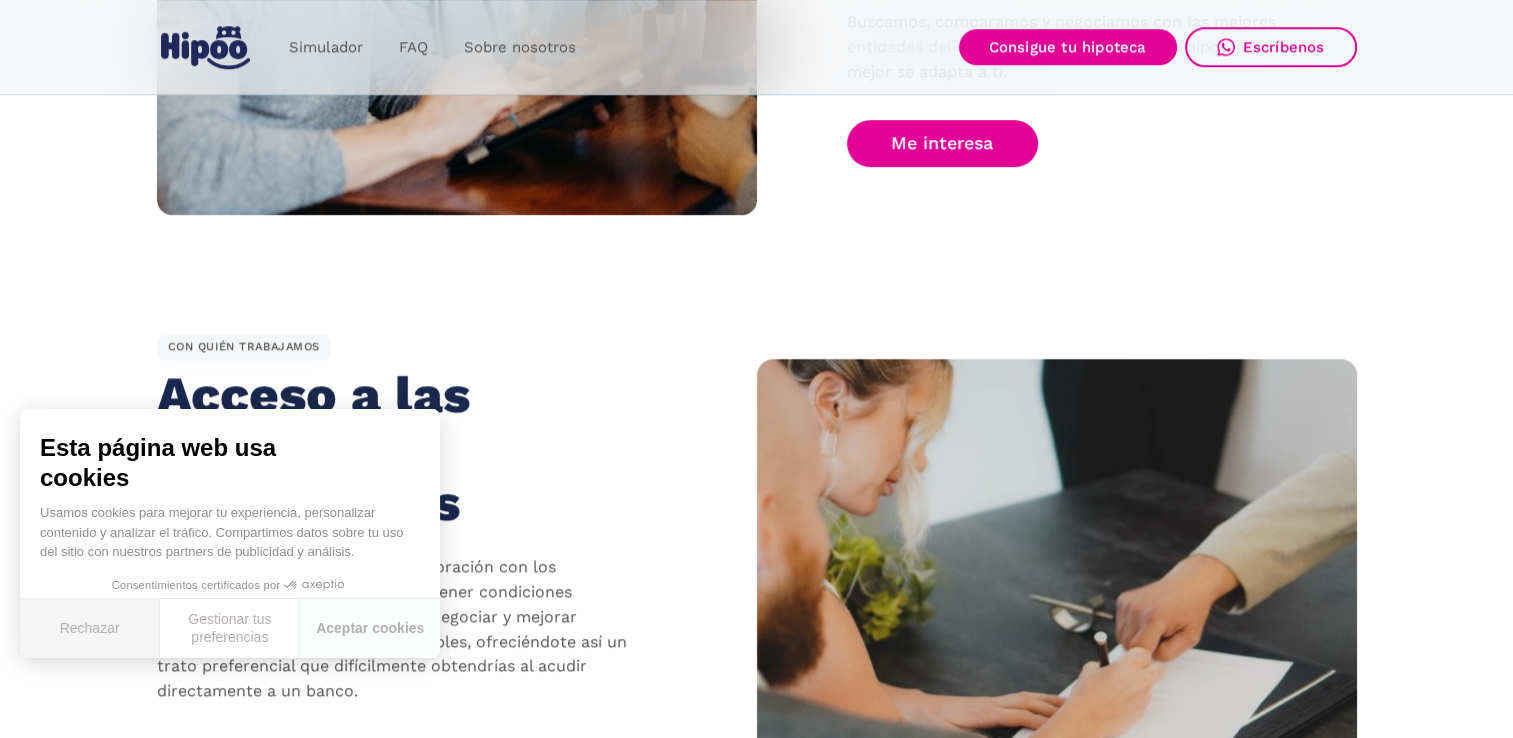 click on "Rechazar" at bounding box center [90, 628] 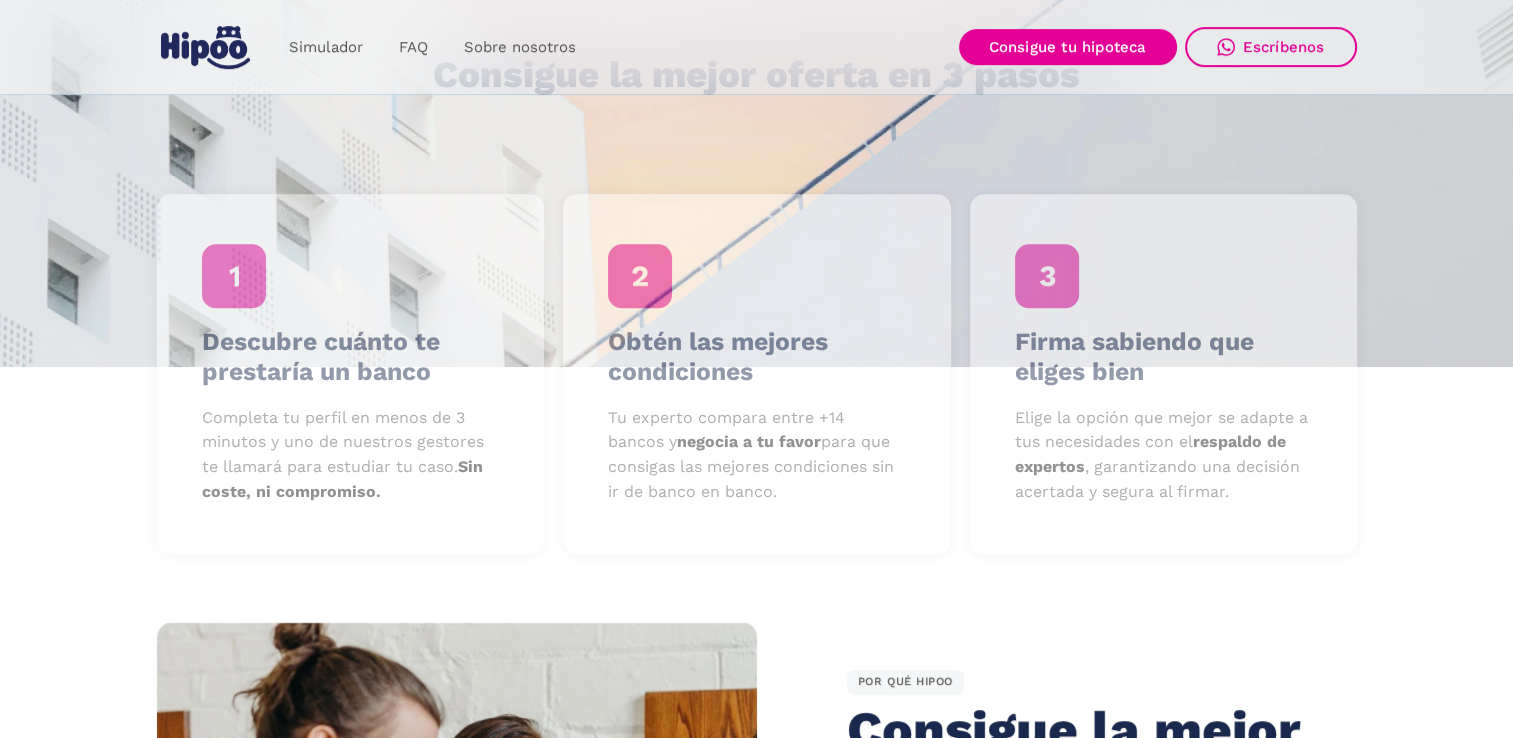 scroll, scrollTop: 0, scrollLeft: 0, axis: both 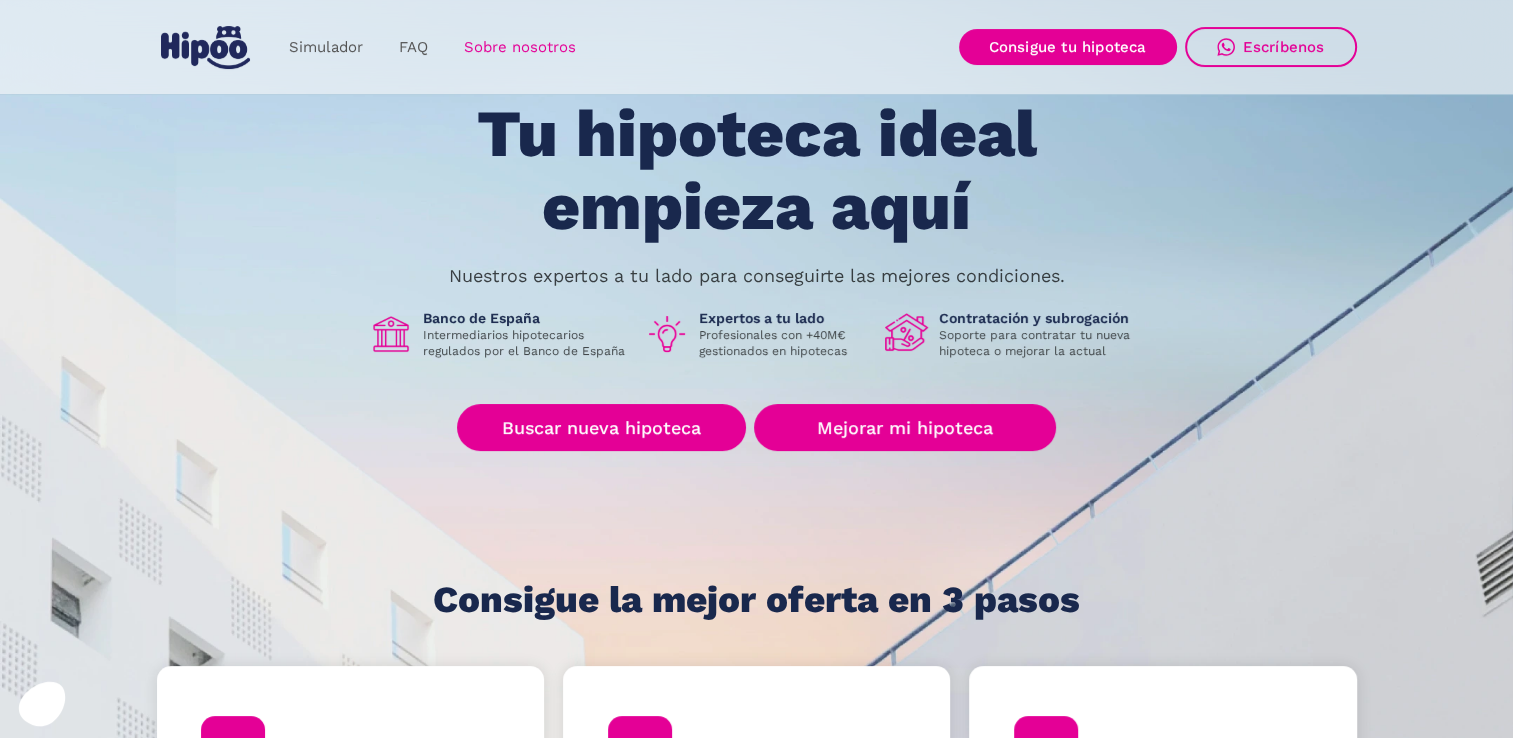 click on "Sobre nosotros" at bounding box center [520, 47] 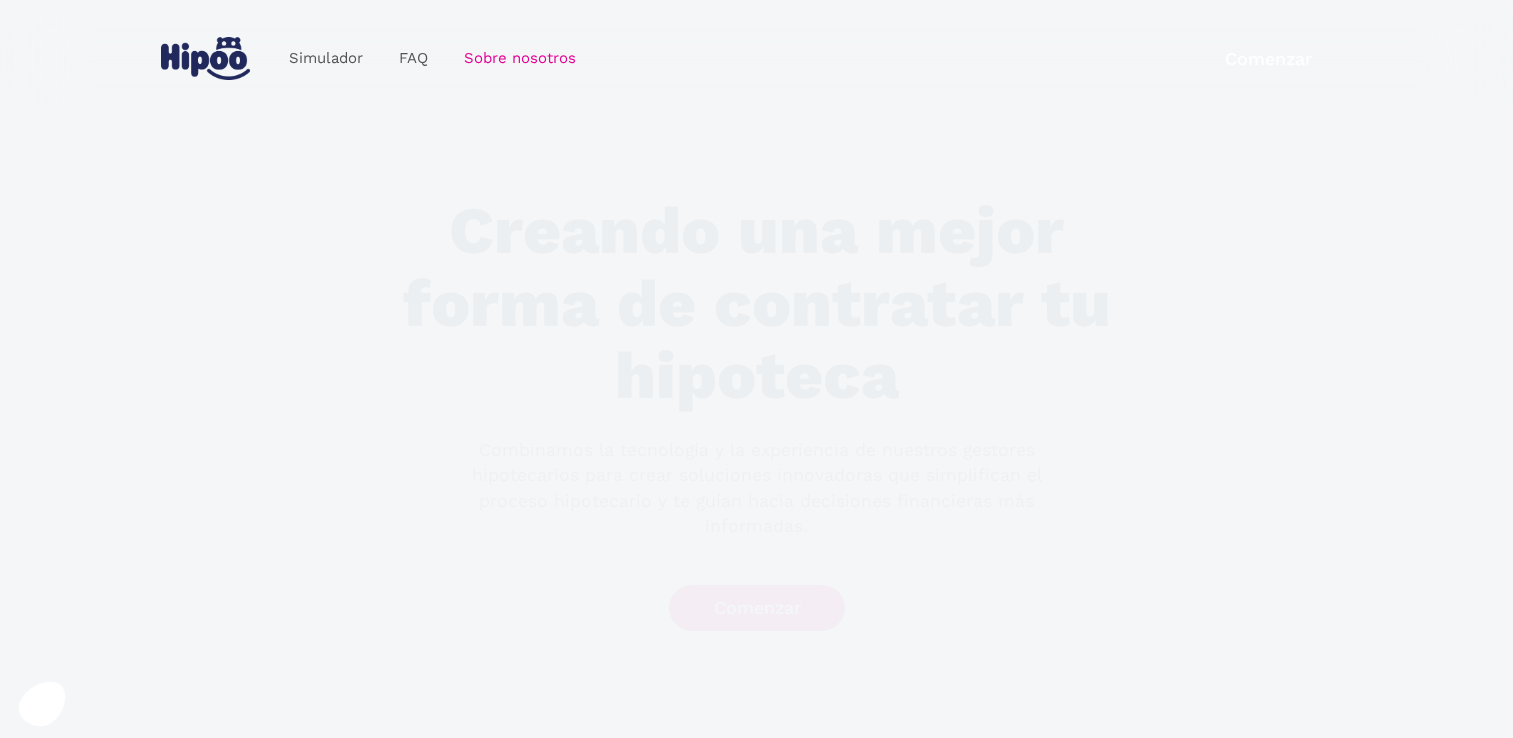 scroll, scrollTop: 0, scrollLeft: 0, axis: both 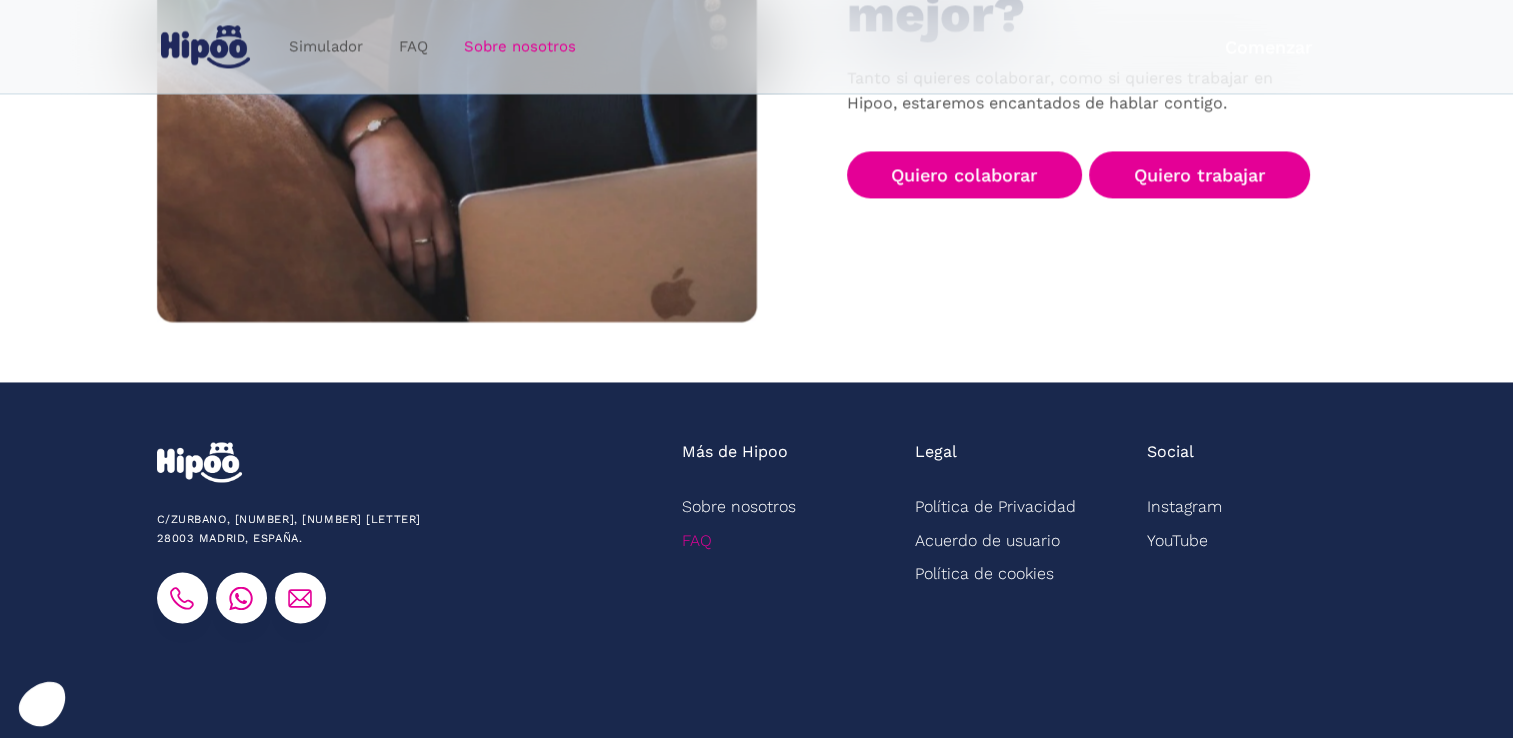 click on "FAQ" at bounding box center (697, 539) 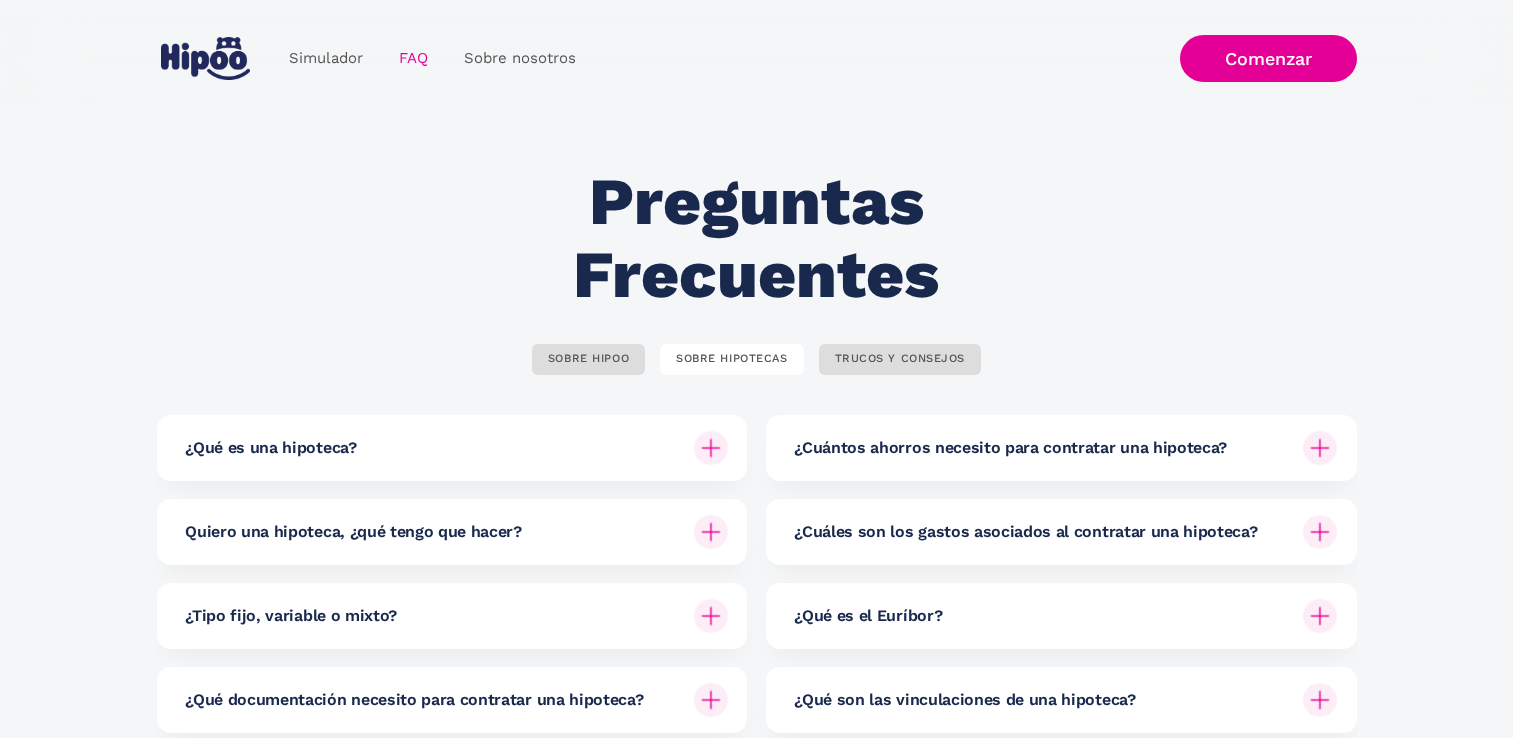 scroll, scrollTop: 0, scrollLeft: 0, axis: both 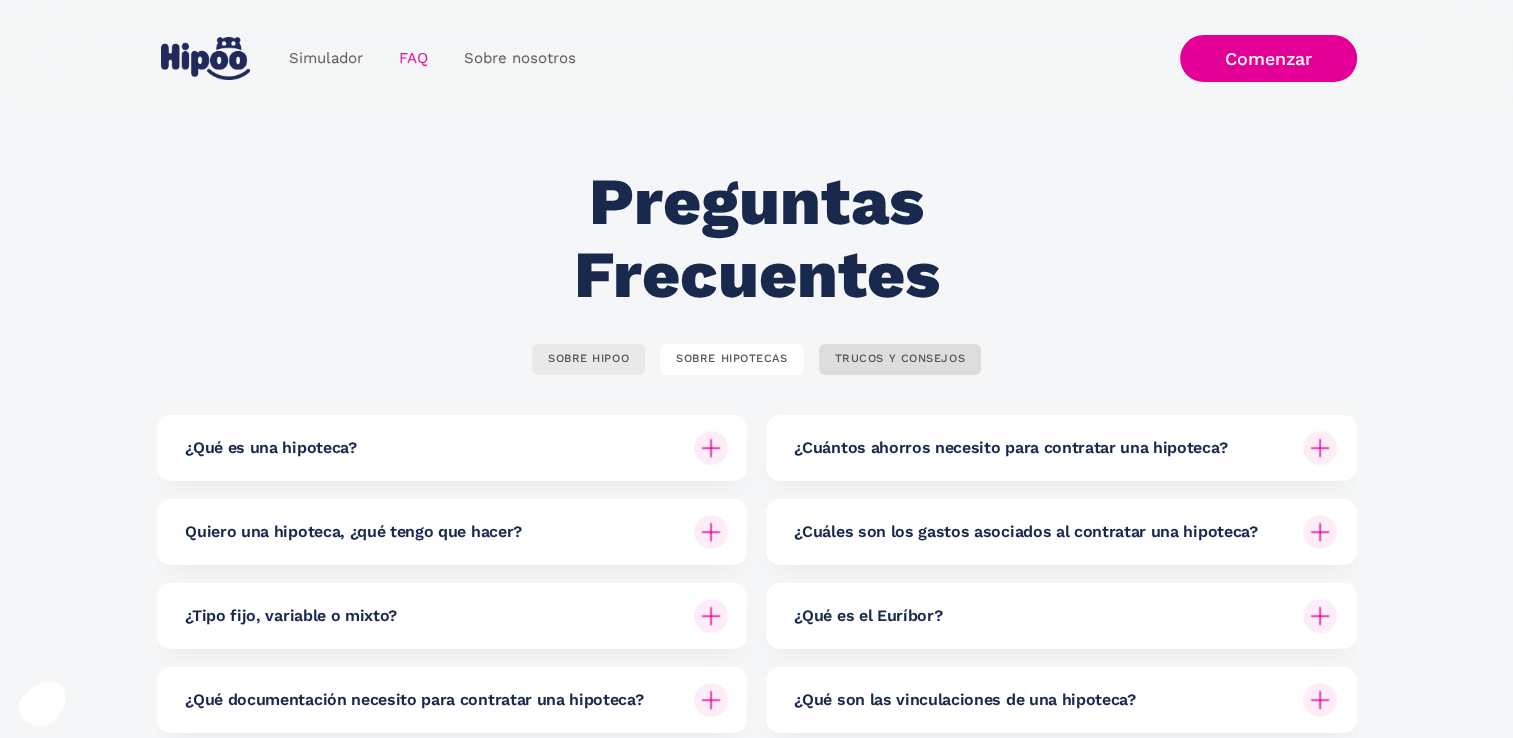 click on "SOBRE HIPOO" at bounding box center (588, 359) 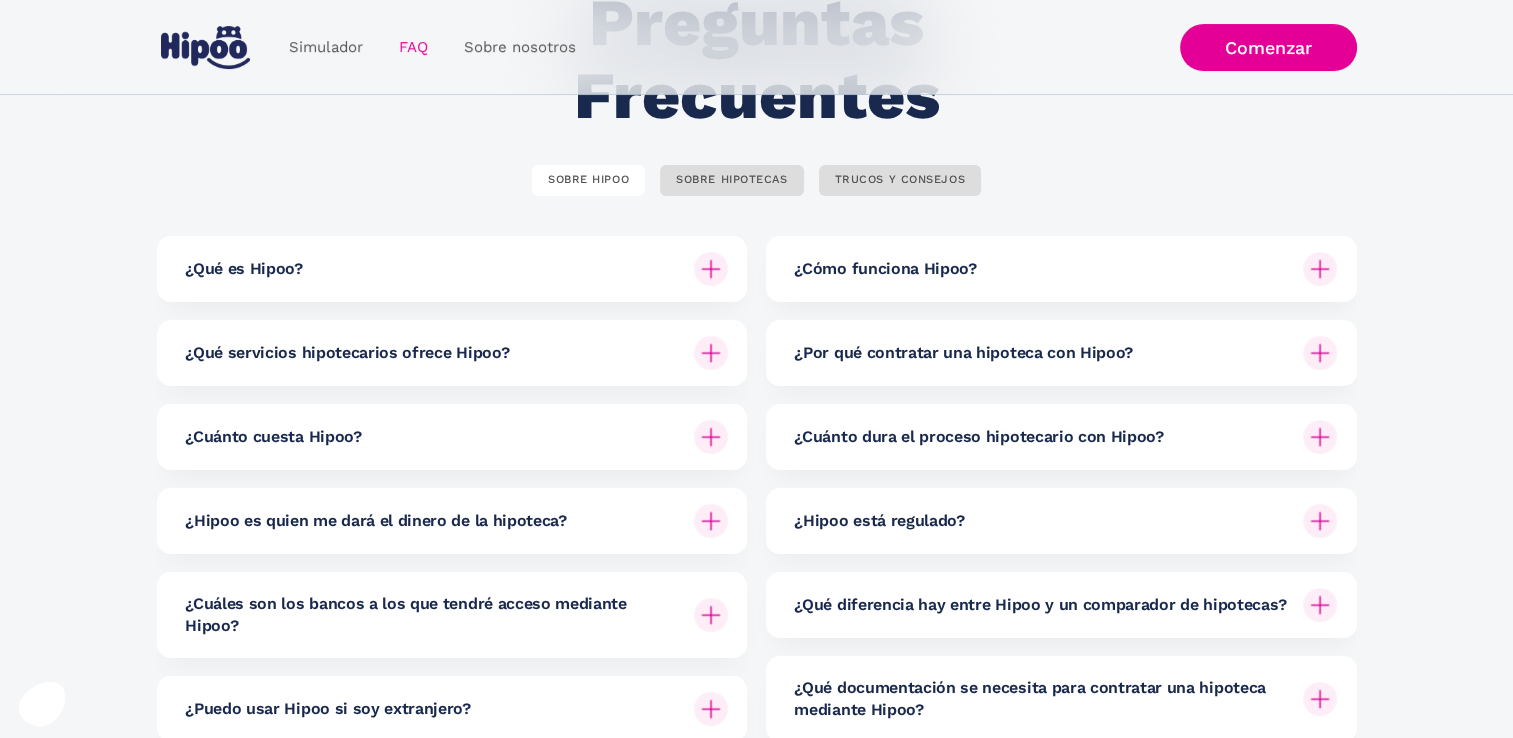 scroll, scrollTop: 185, scrollLeft: 0, axis: vertical 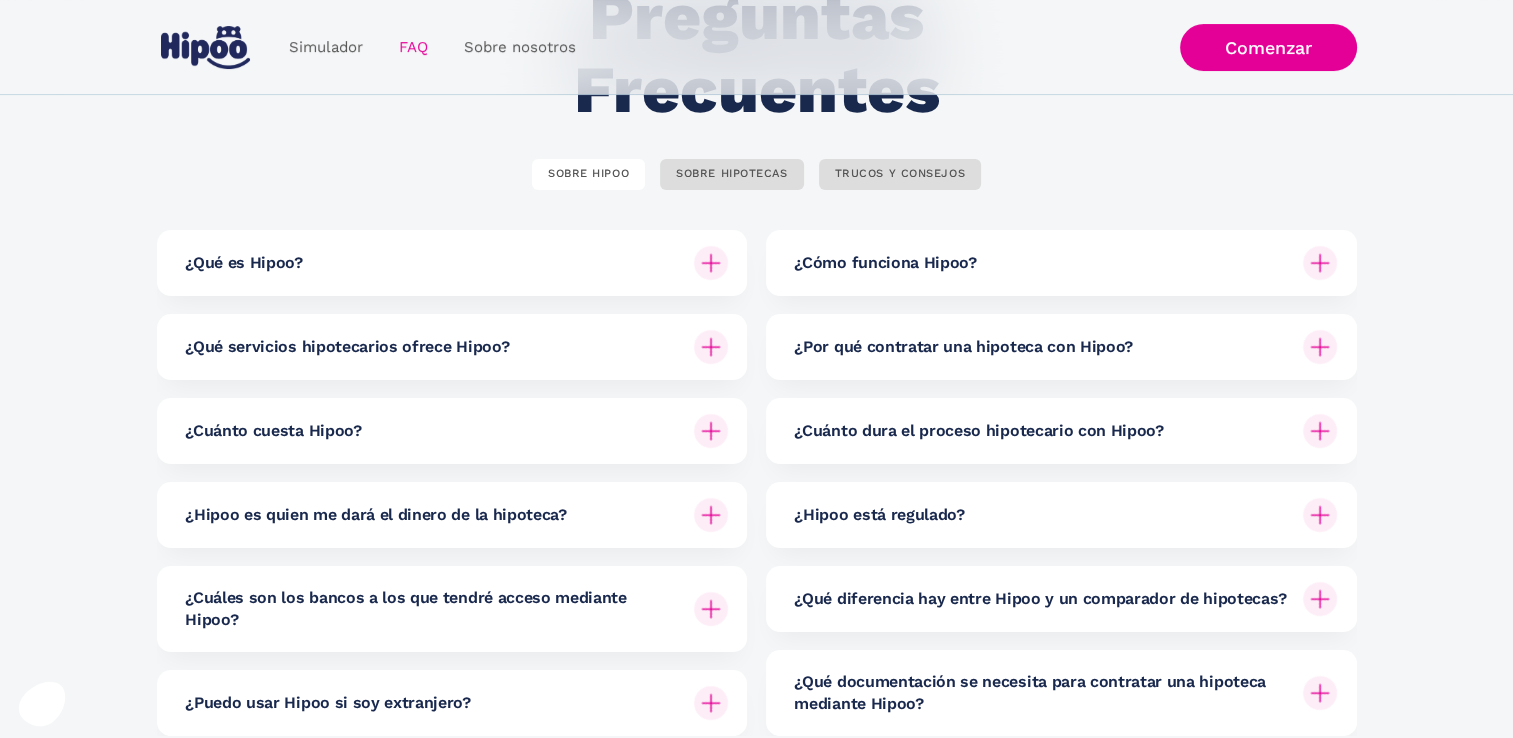 click at bounding box center [711, 263] 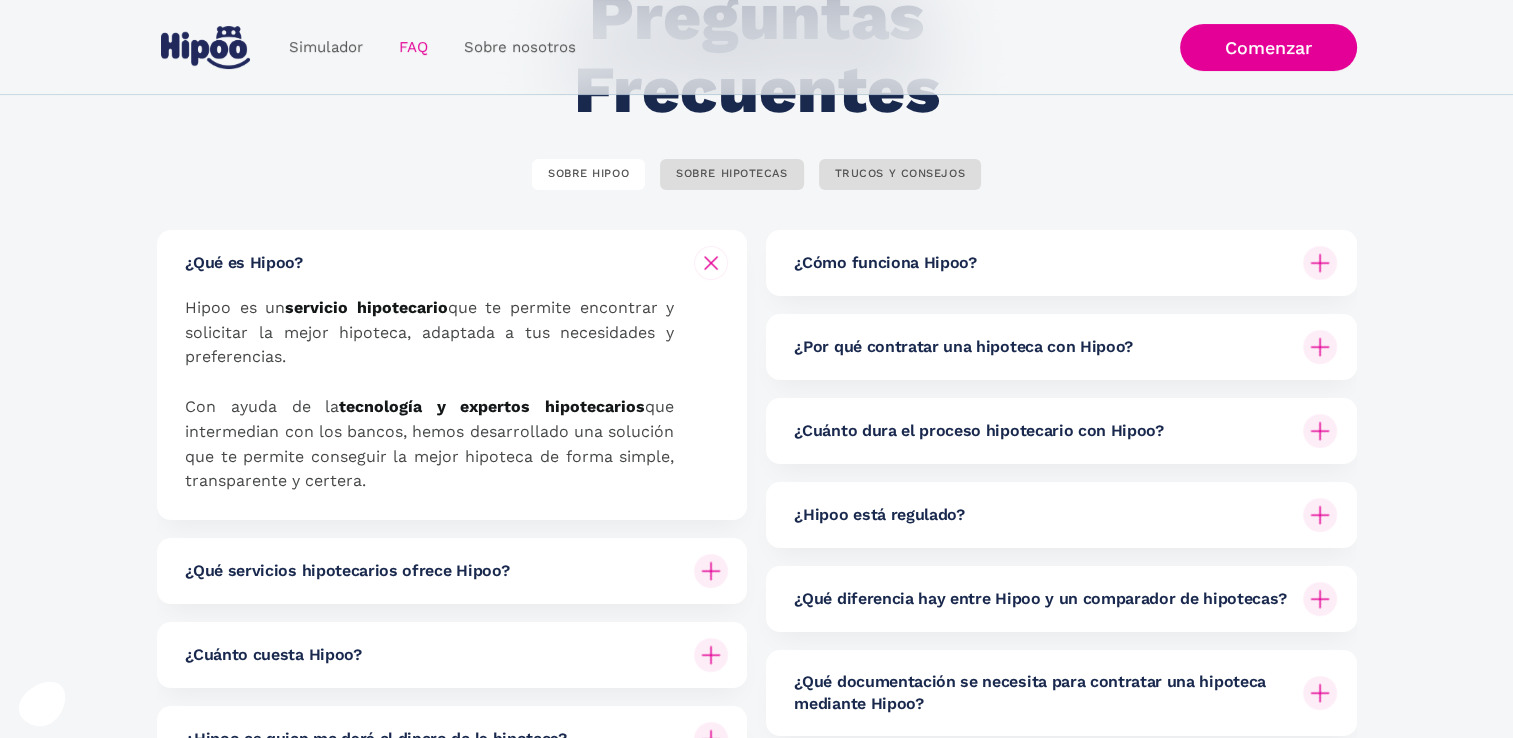 click at bounding box center [711, 263] 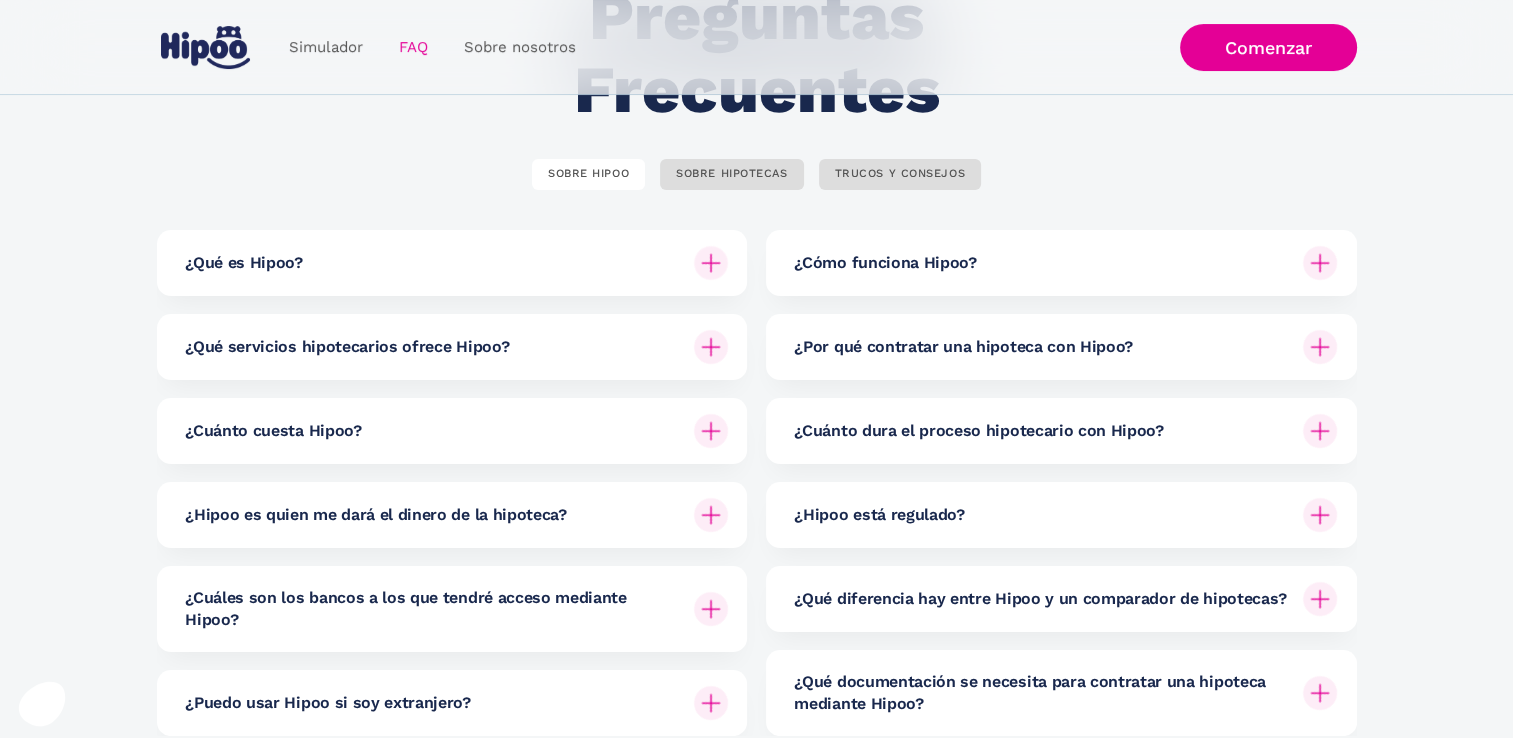 click at bounding box center (711, 347) 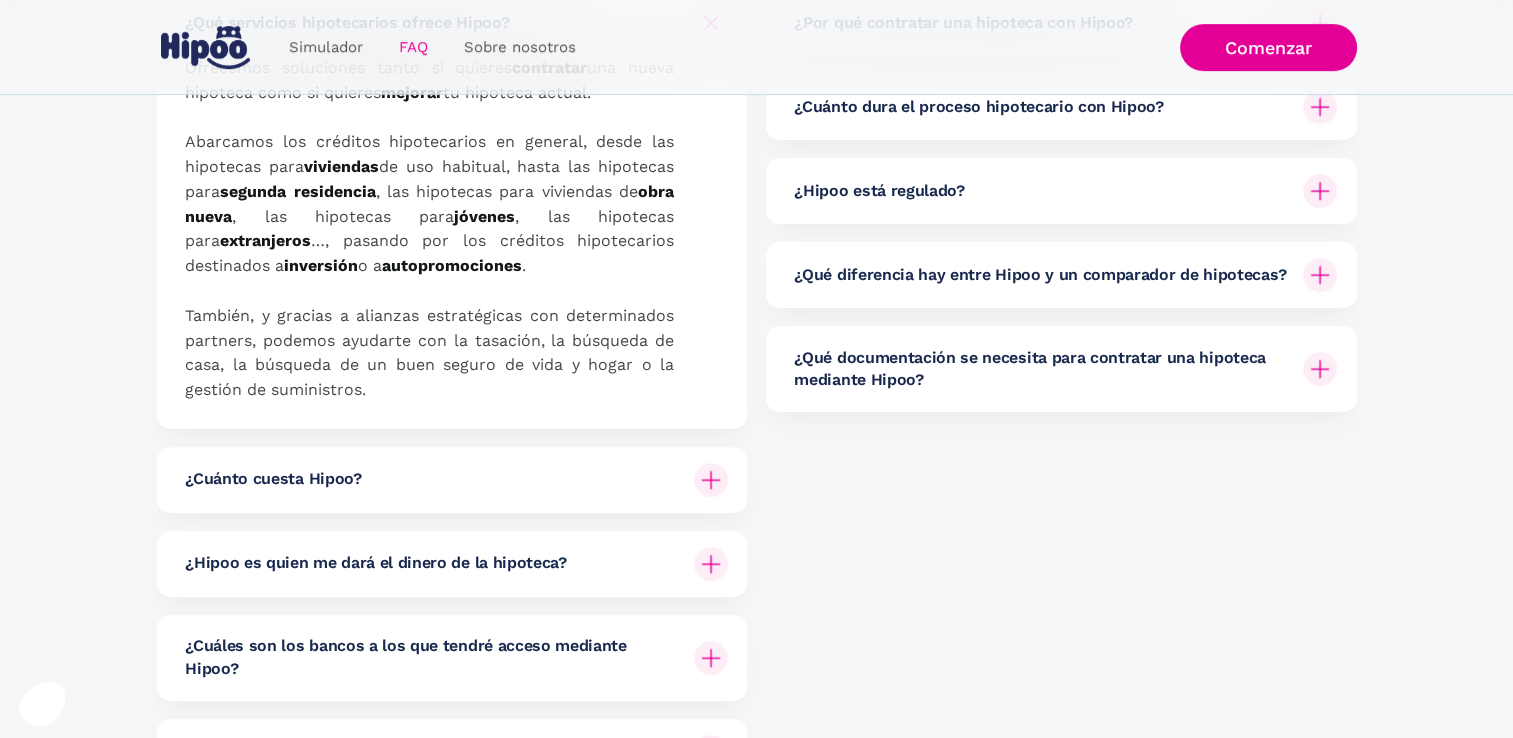 scroll, scrollTop: 520, scrollLeft: 0, axis: vertical 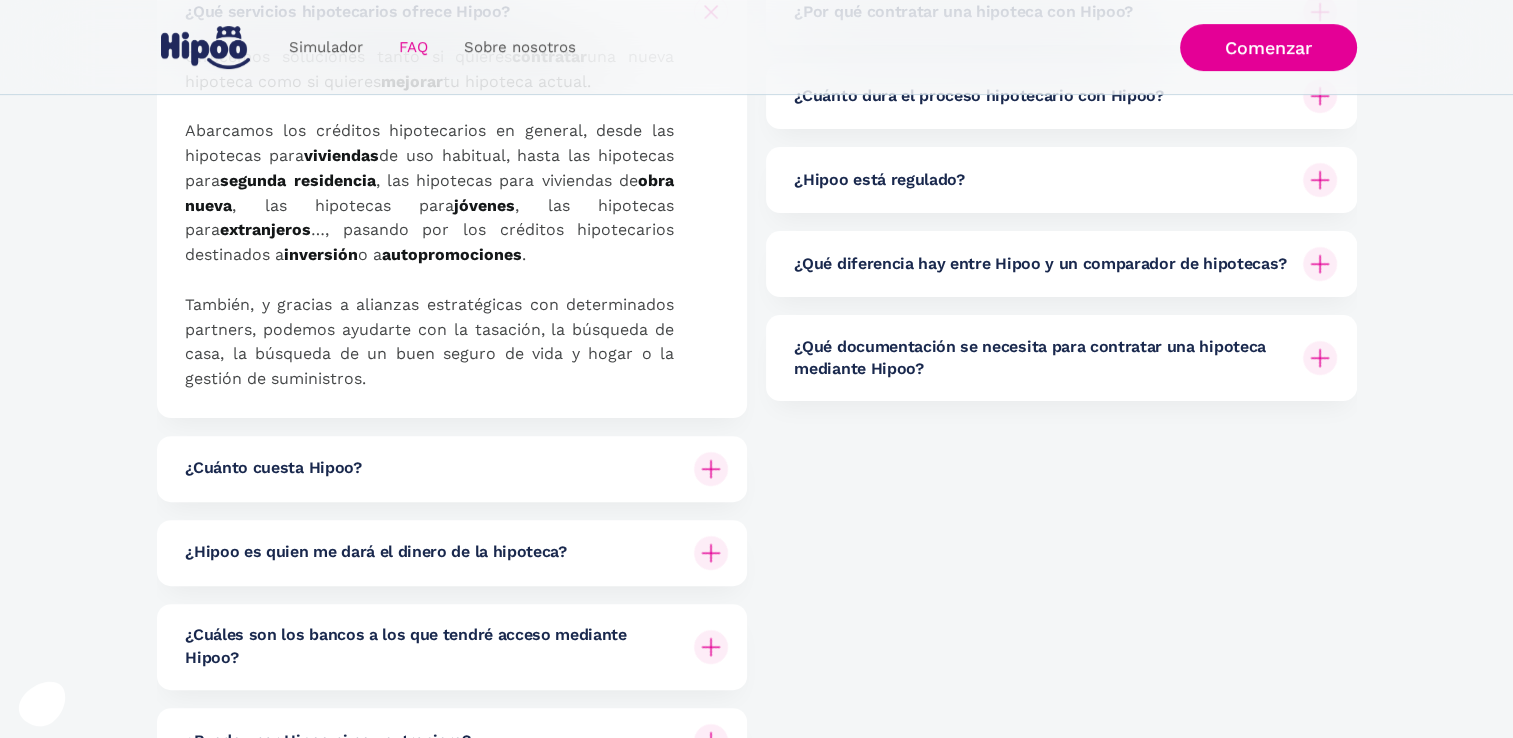 click at bounding box center [711, 469] 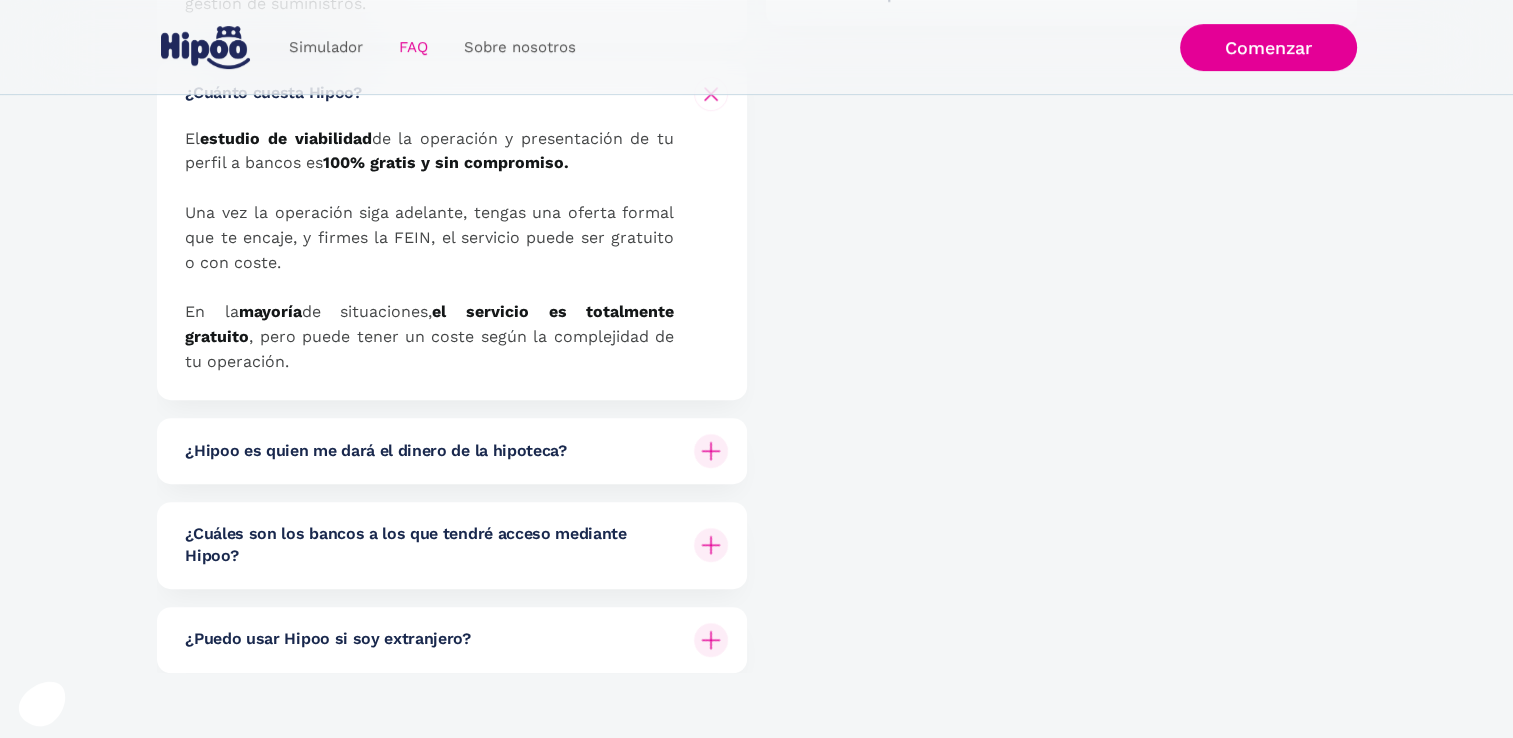 scroll, scrollTop: 897, scrollLeft: 0, axis: vertical 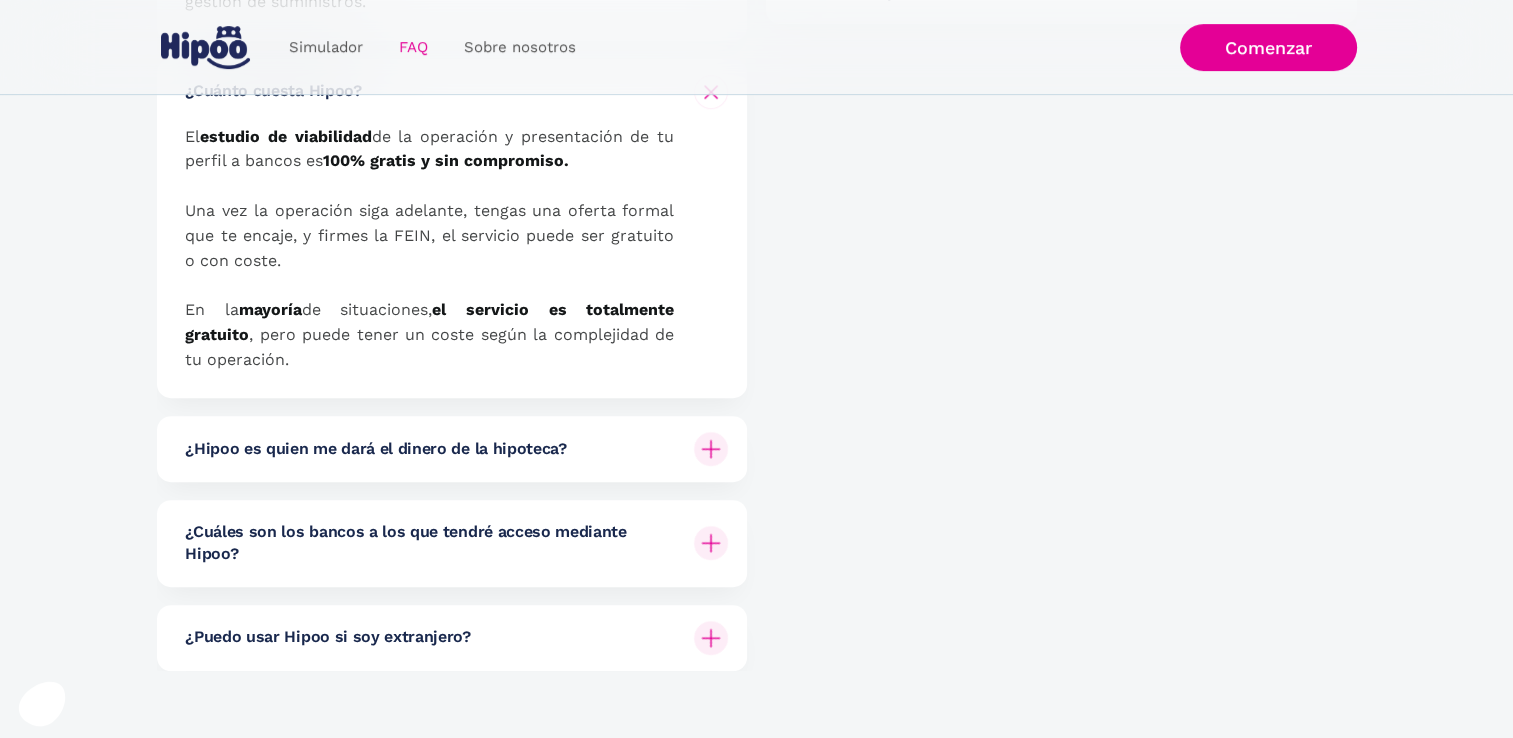 click at bounding box center (711, 92) 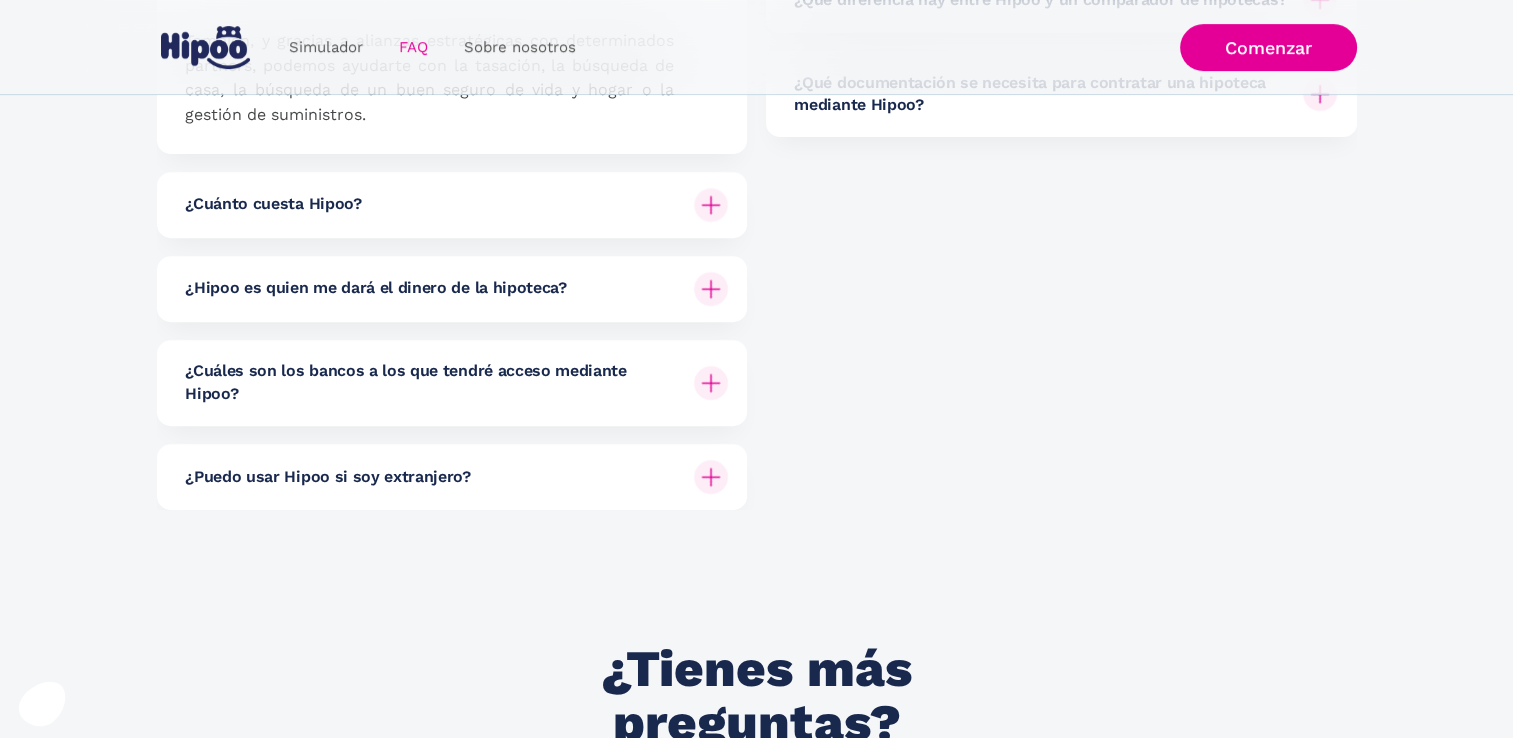 scroll, scrollTop: 776, scrollLeft: 0, axis: vertical 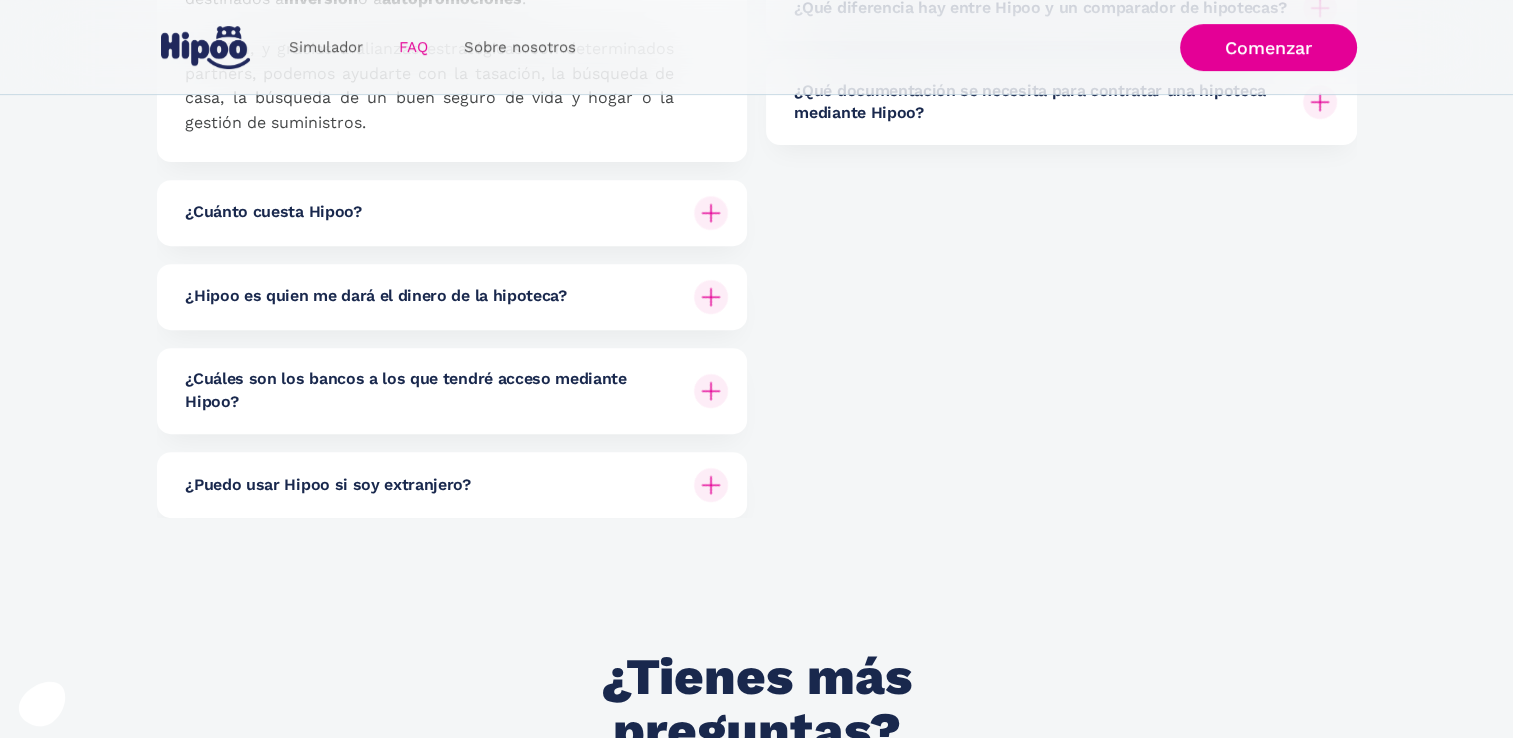 click on "¿Hipoo es quien me dará el dinero de la hipoteca? No , Hipoo no te presta el dinero.  Hipoo actúa como intermediario entre tú y el banco. Es la  entidad bancaria  quien te dará la hipoteca." at bounding box center (452, 297) 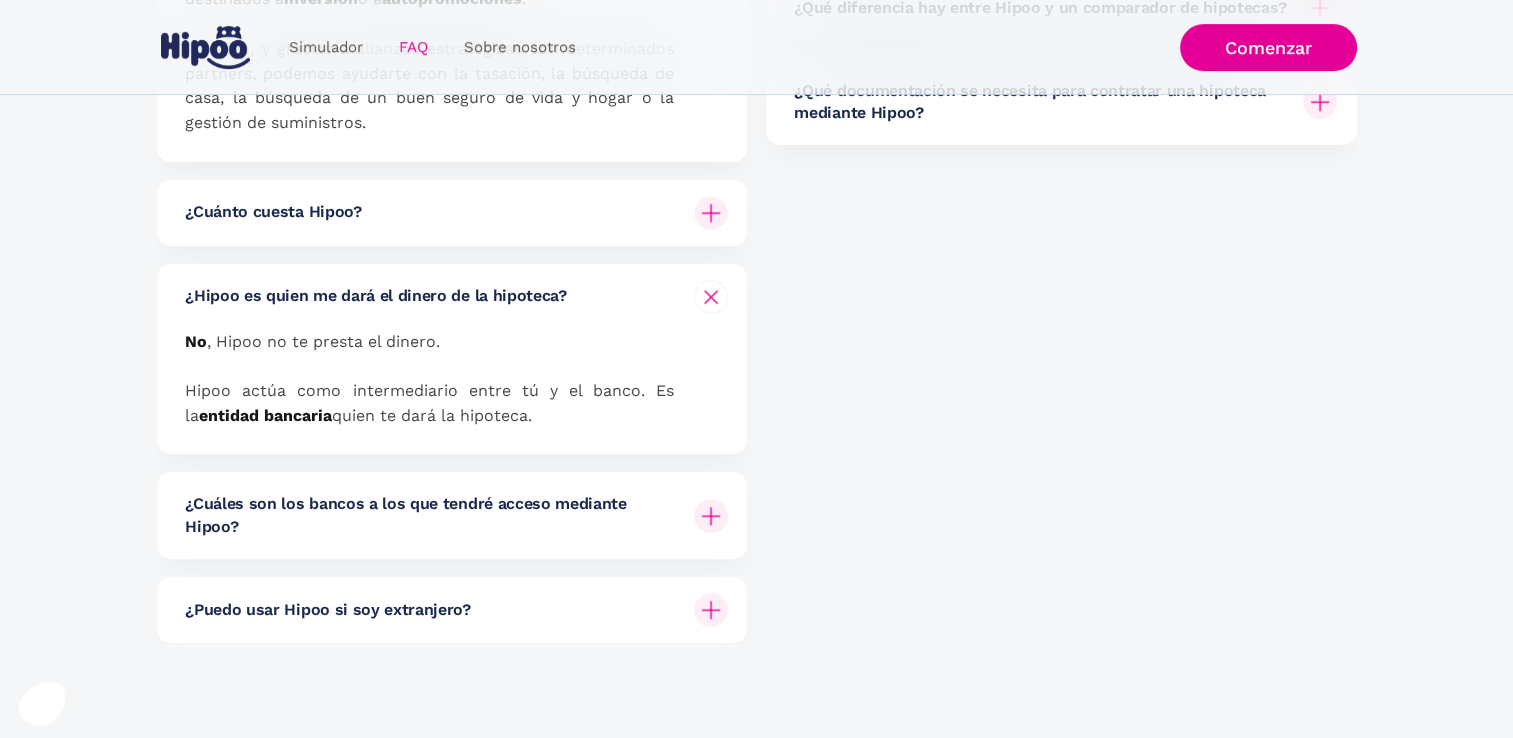 click at bounding box center [711, 297] 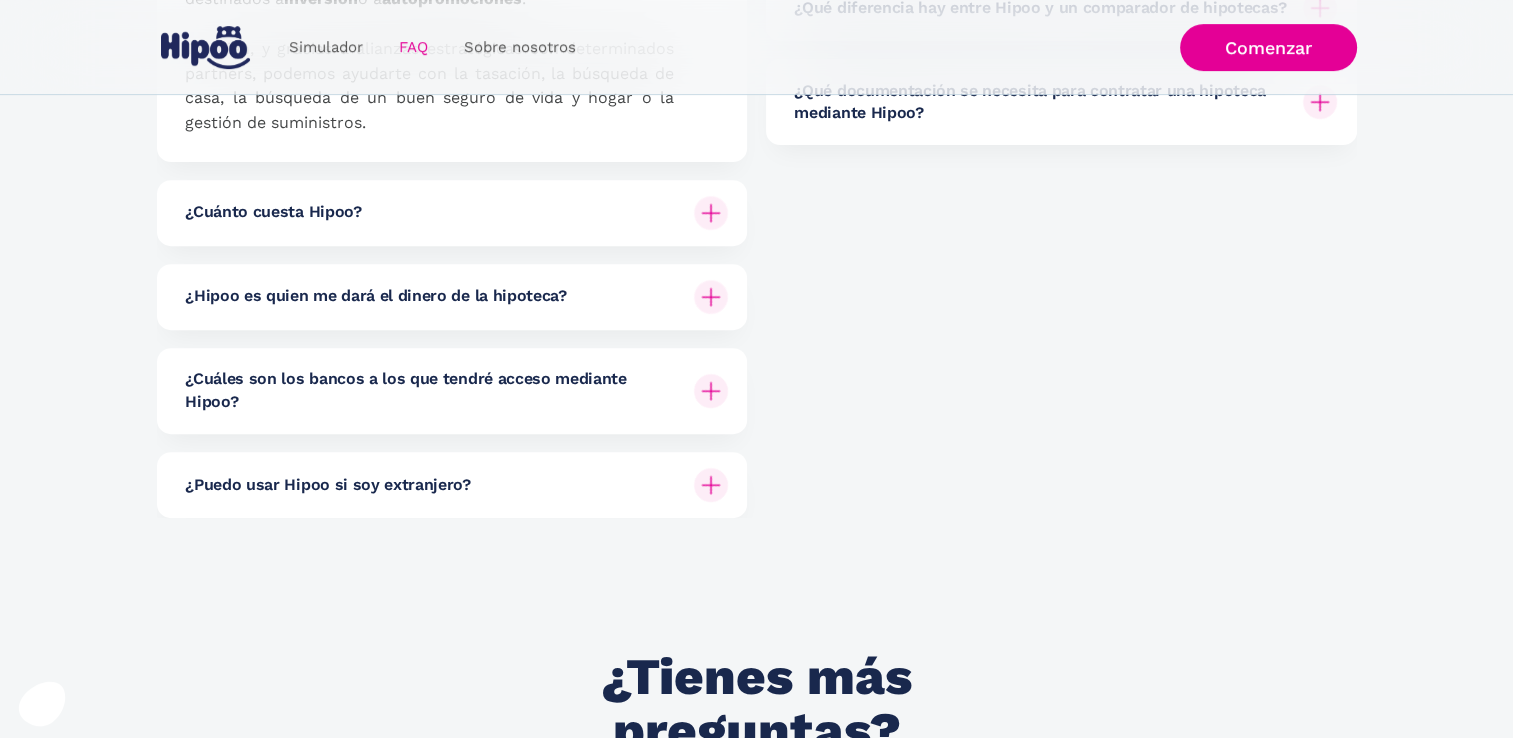 click on "¿Cuáles son los bancos a los que tendré acceso mediante Hipoo?" at bounding box center [456, 391] 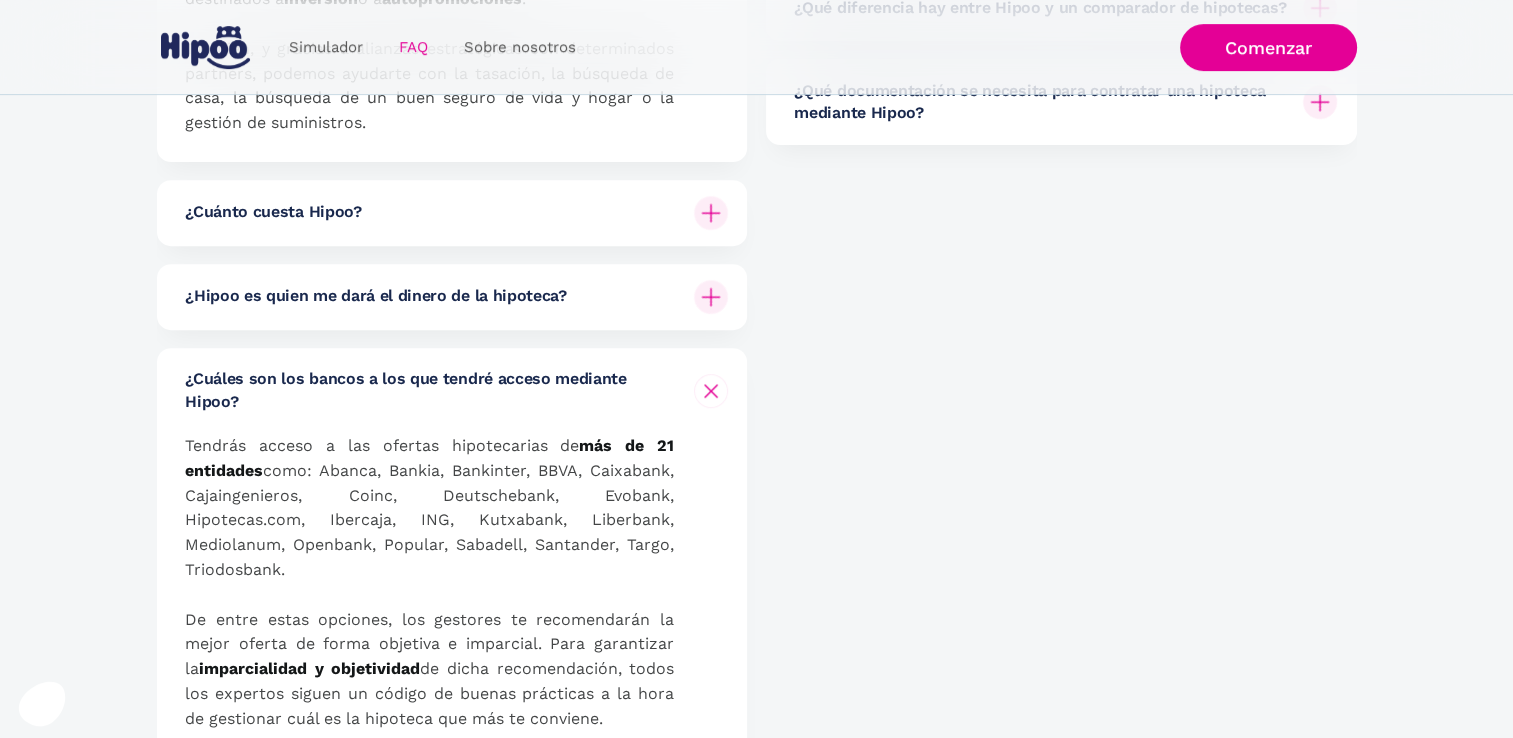 click at bounding box center [711, 391] 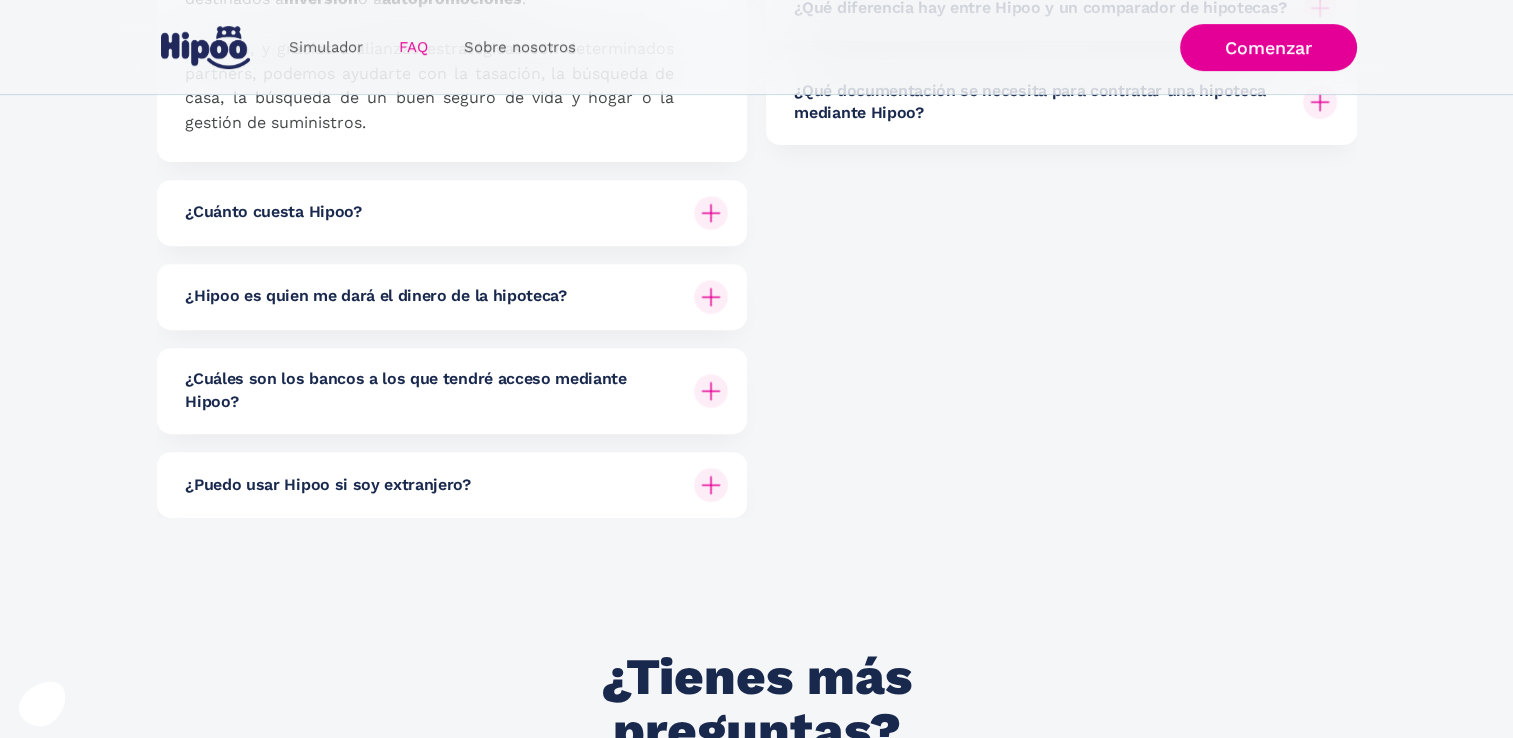 click at bounding box center (711, 391) 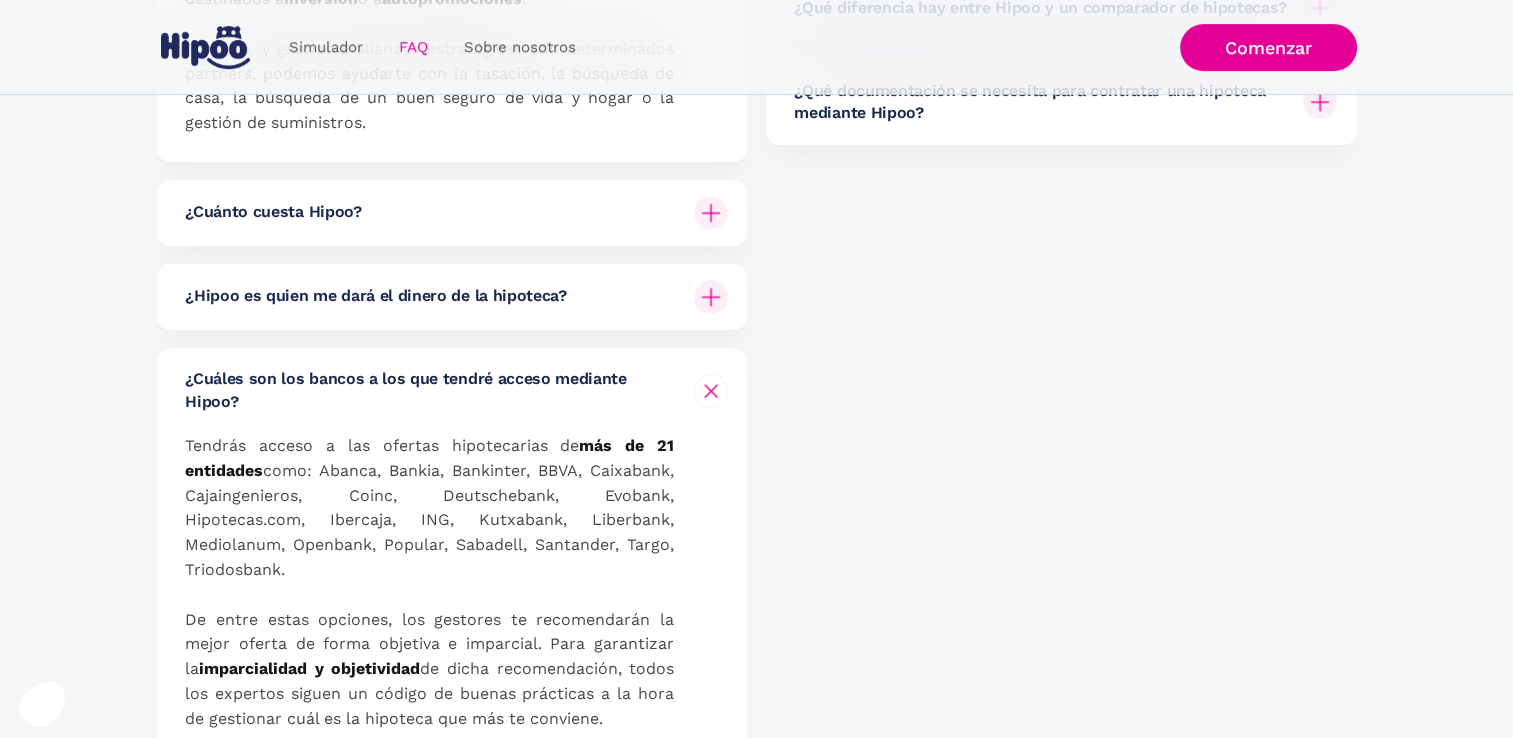 click at bounding box center (711, 391) 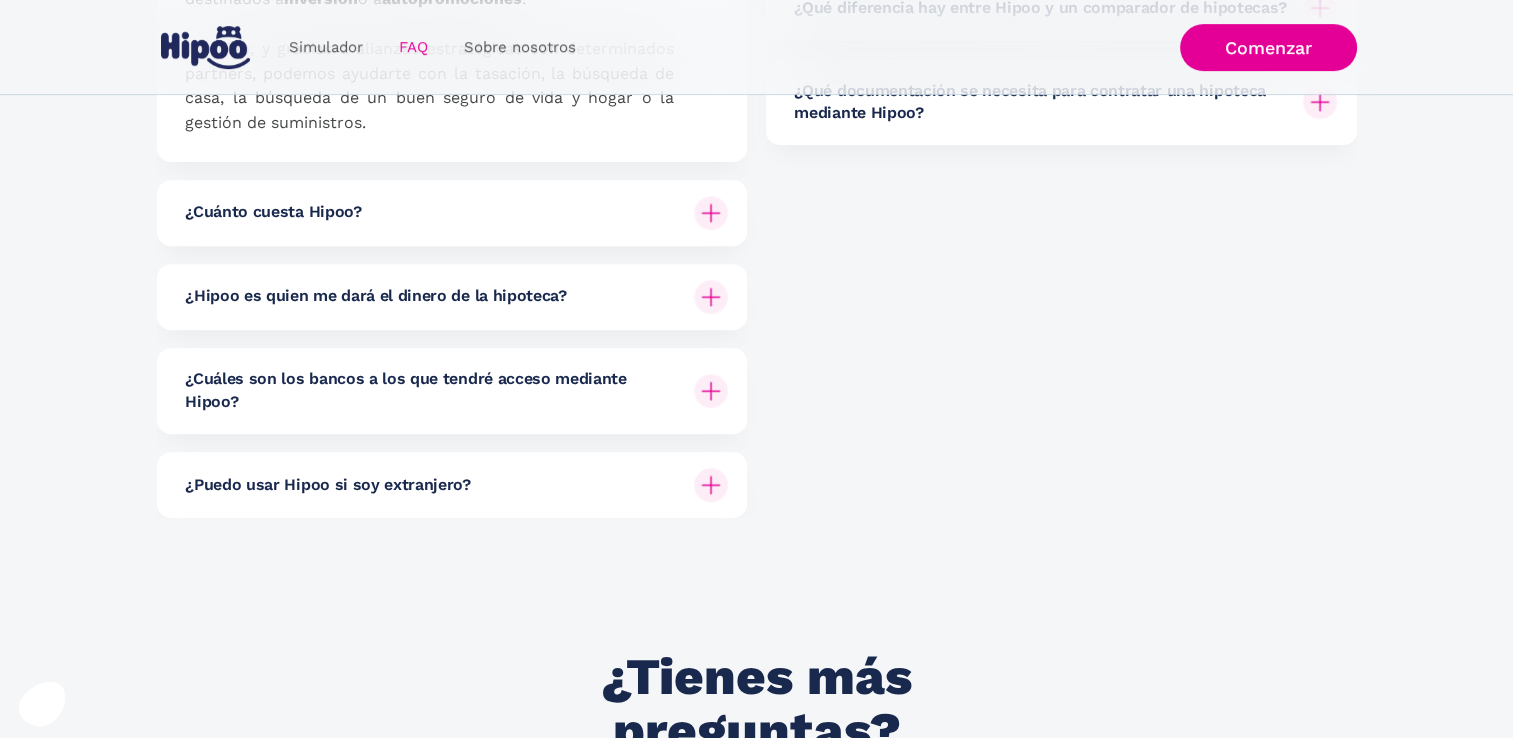 click at bounding box center (711, 485) 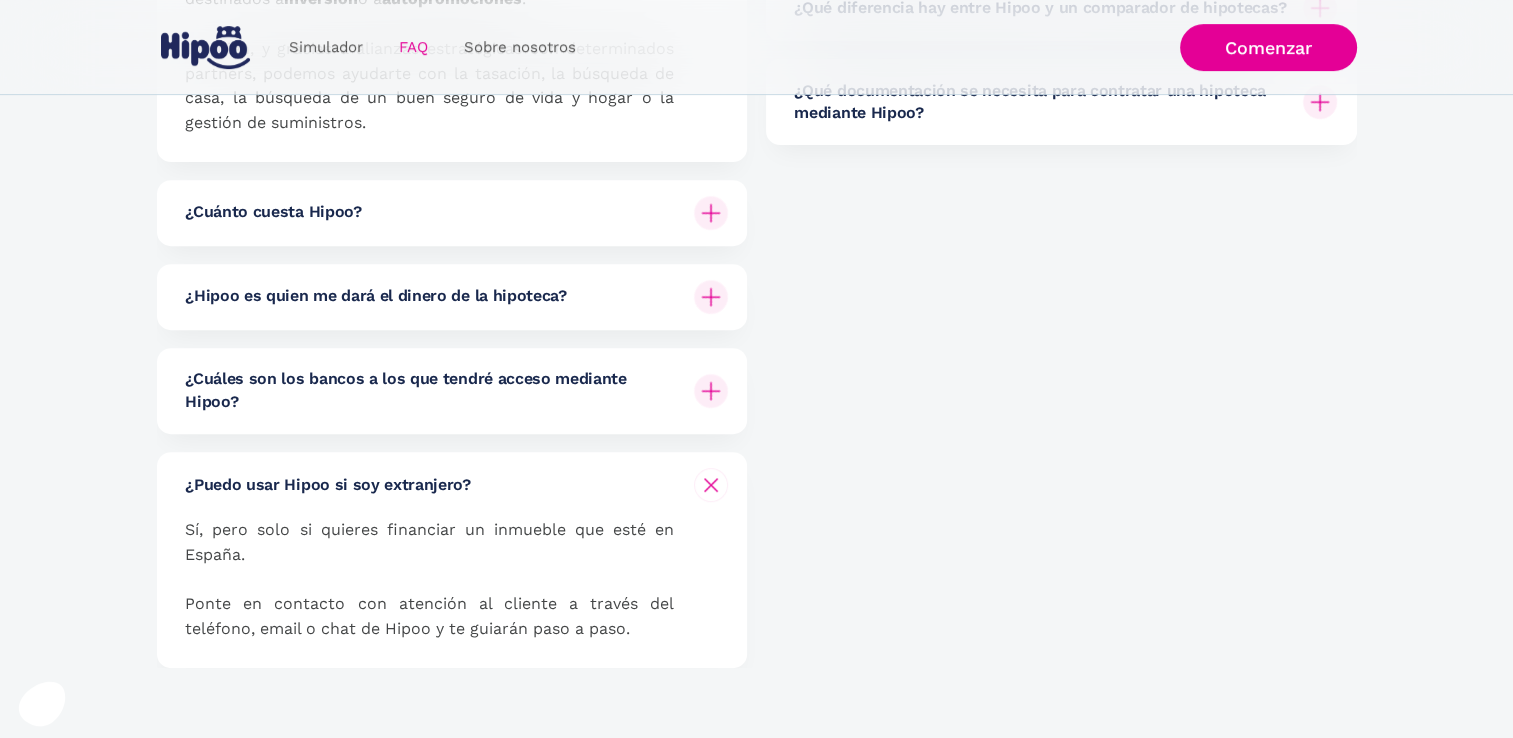 click at bounding box center (711, 485) 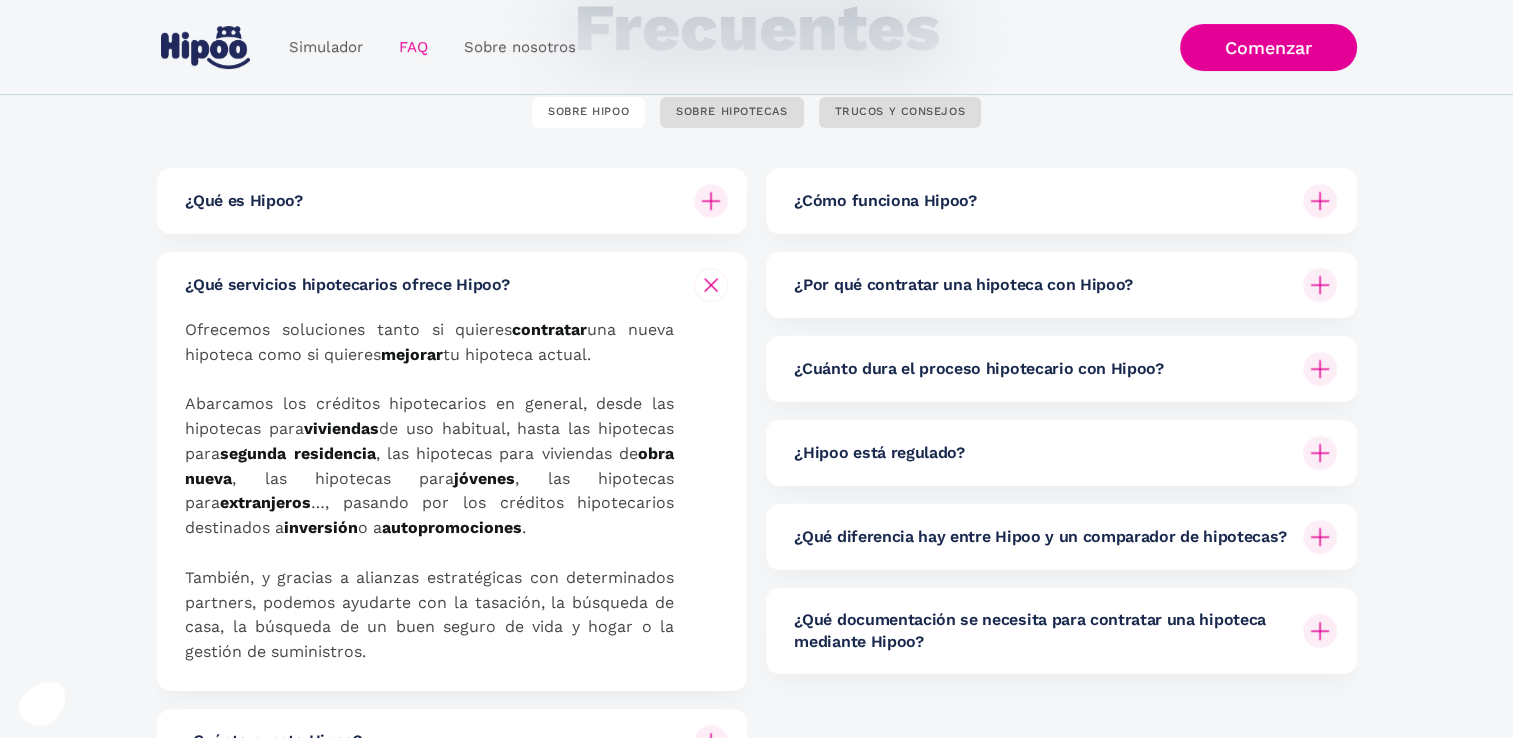 scroll, scrollTop: 244, scrollLeft: 0, axis: vertical 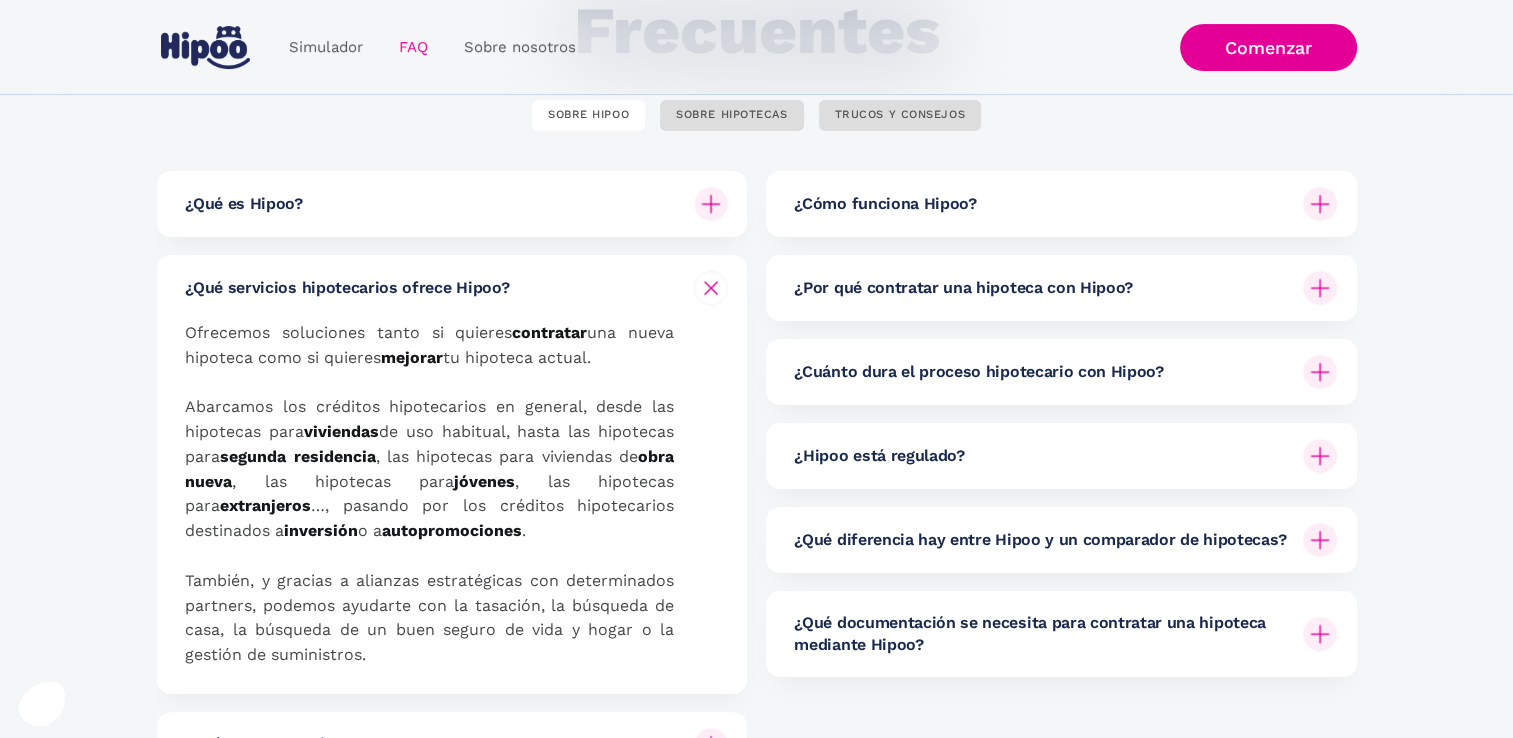 click at bounding box center [1320, 456] 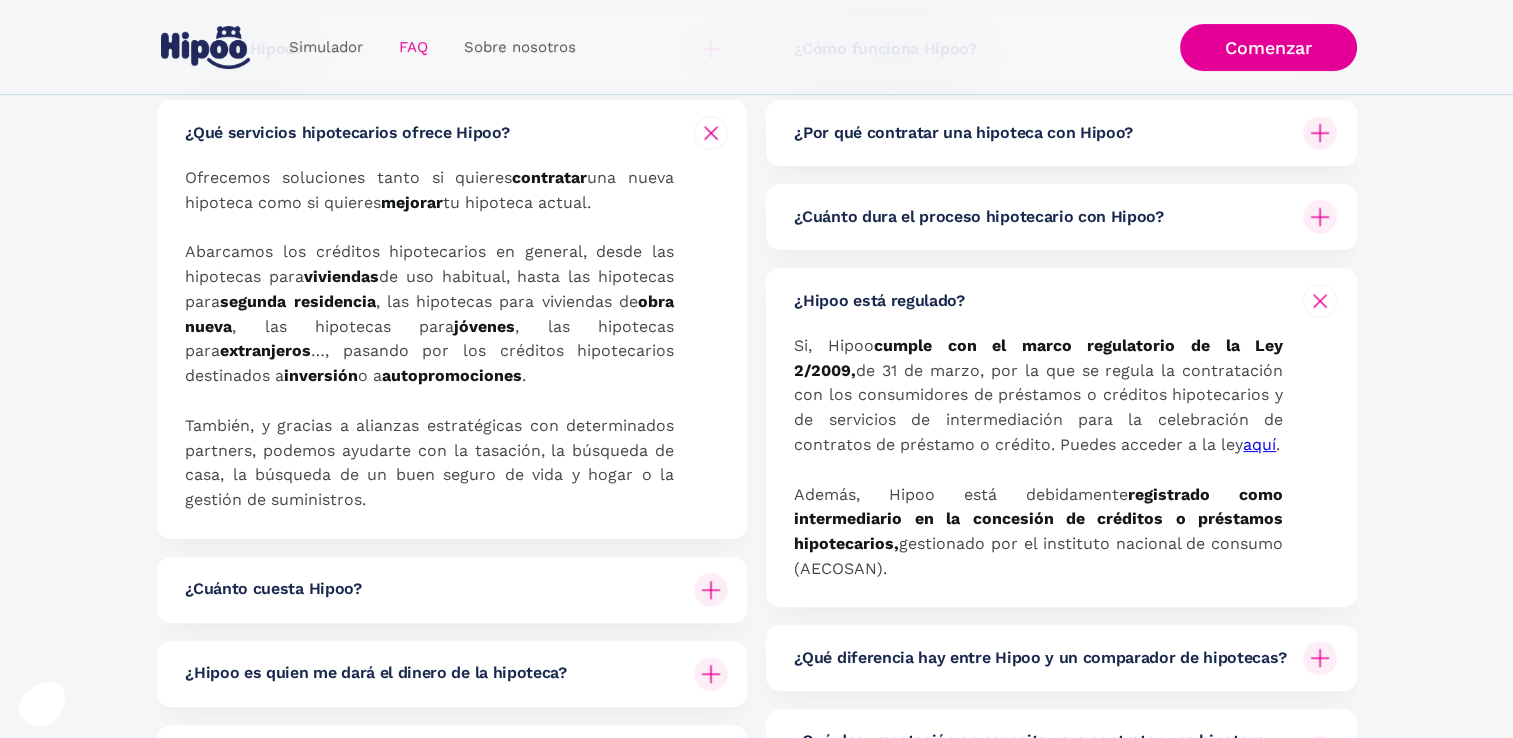 scroll, scrollTop: 407, scrollLeft: 0, axis: vertical 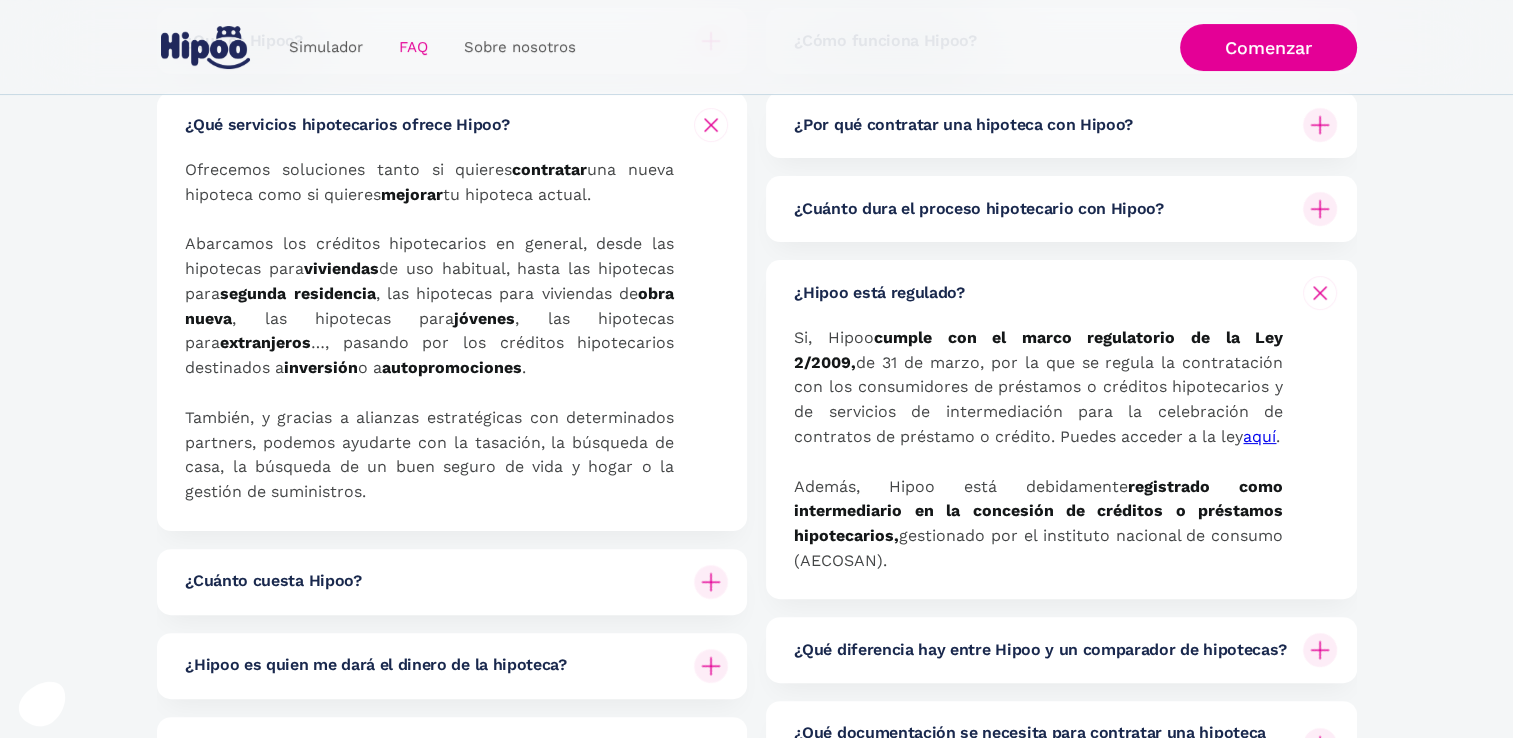 click at bounding box center [1320, 293] 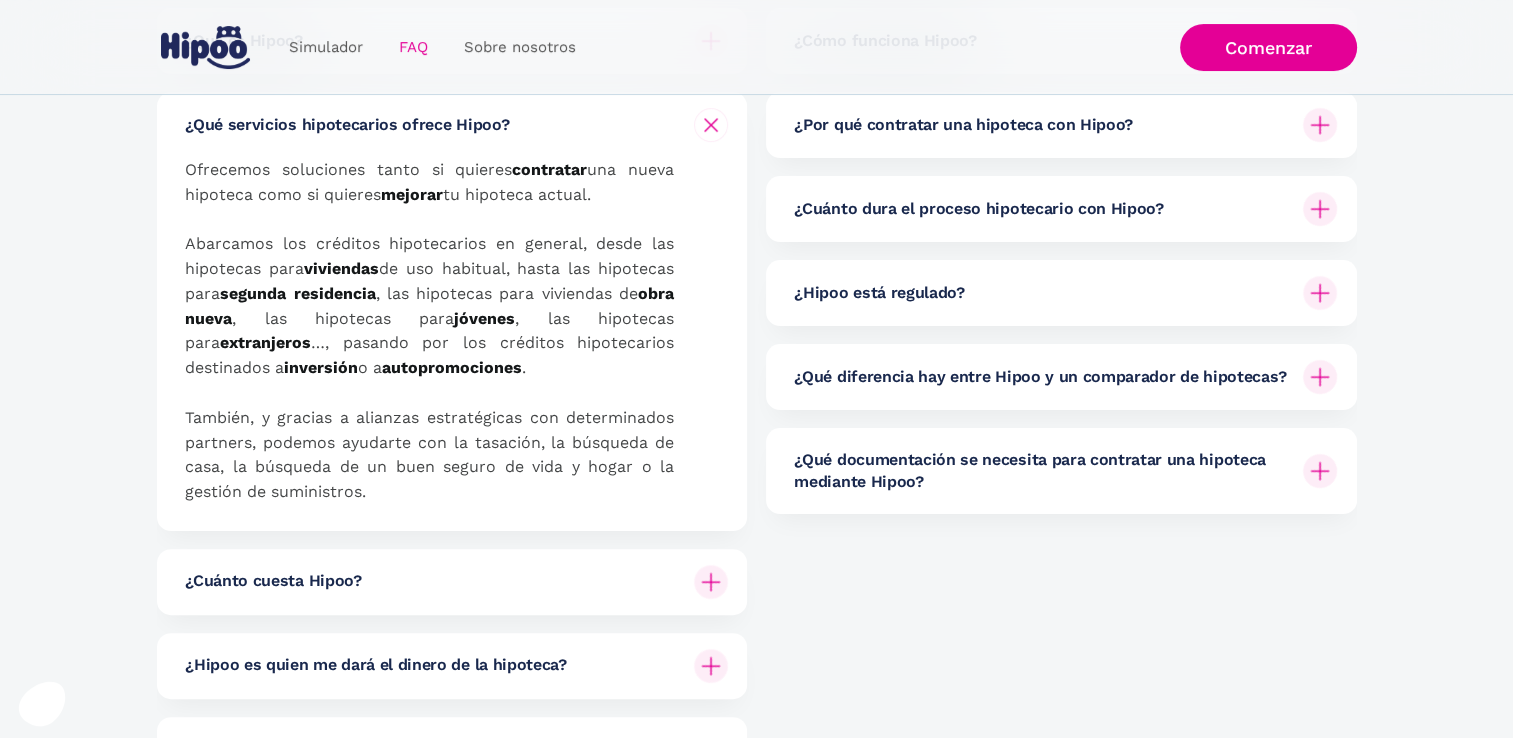 click at bounding box center (1320, 209) 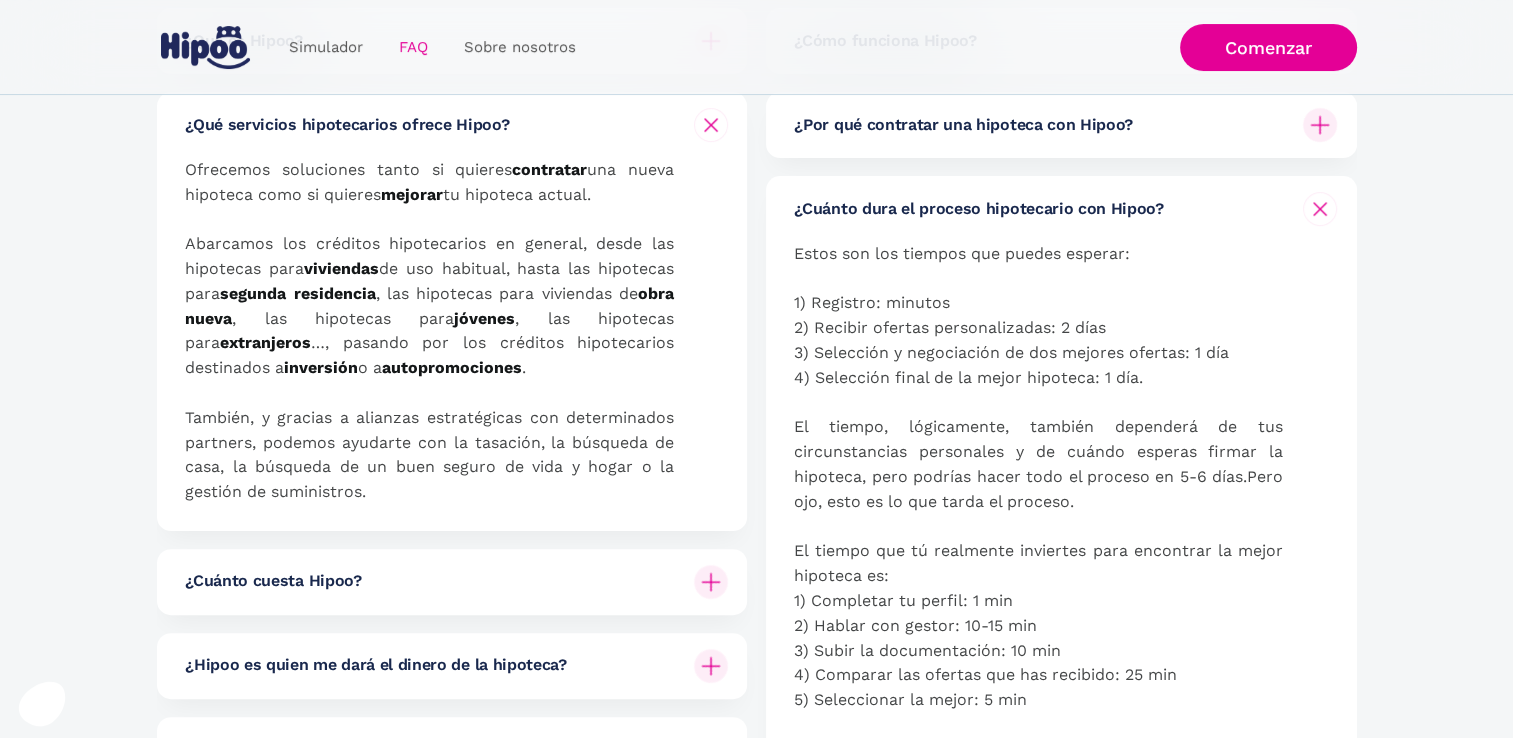 click at bounding box center (1320, 209) 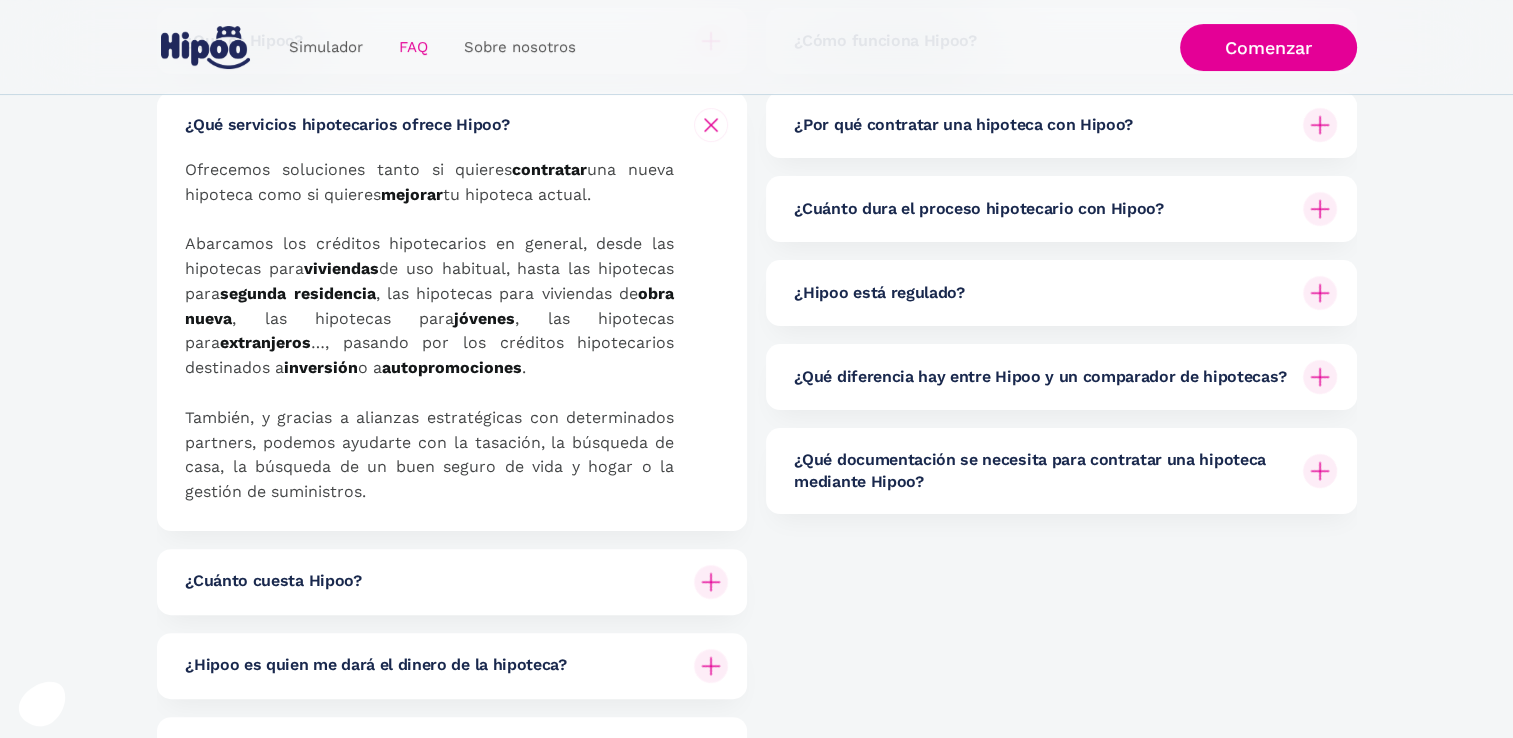 click at bounding box center [1320, 125] 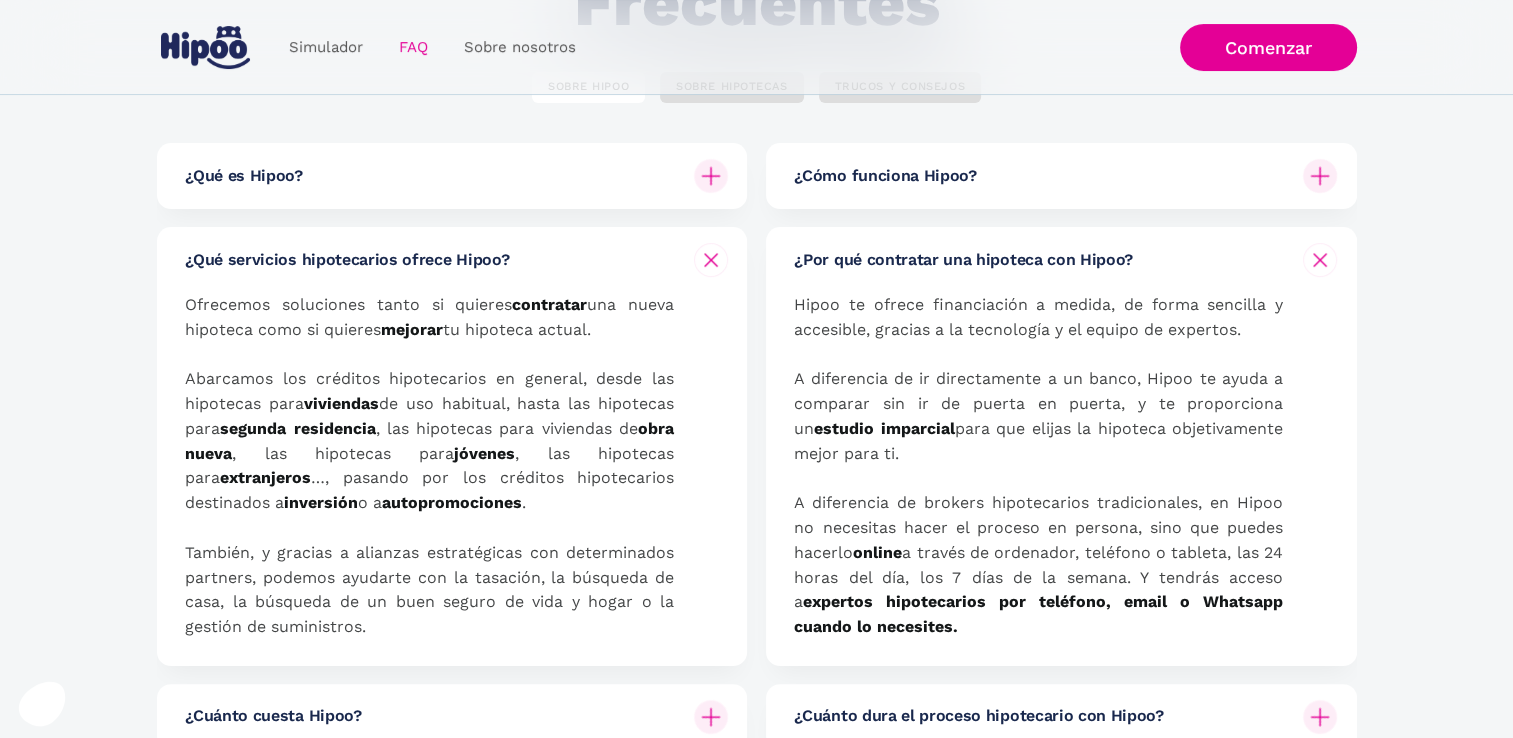scroll, scrollTop: 252, scrollLeft: 0, axis: vertical 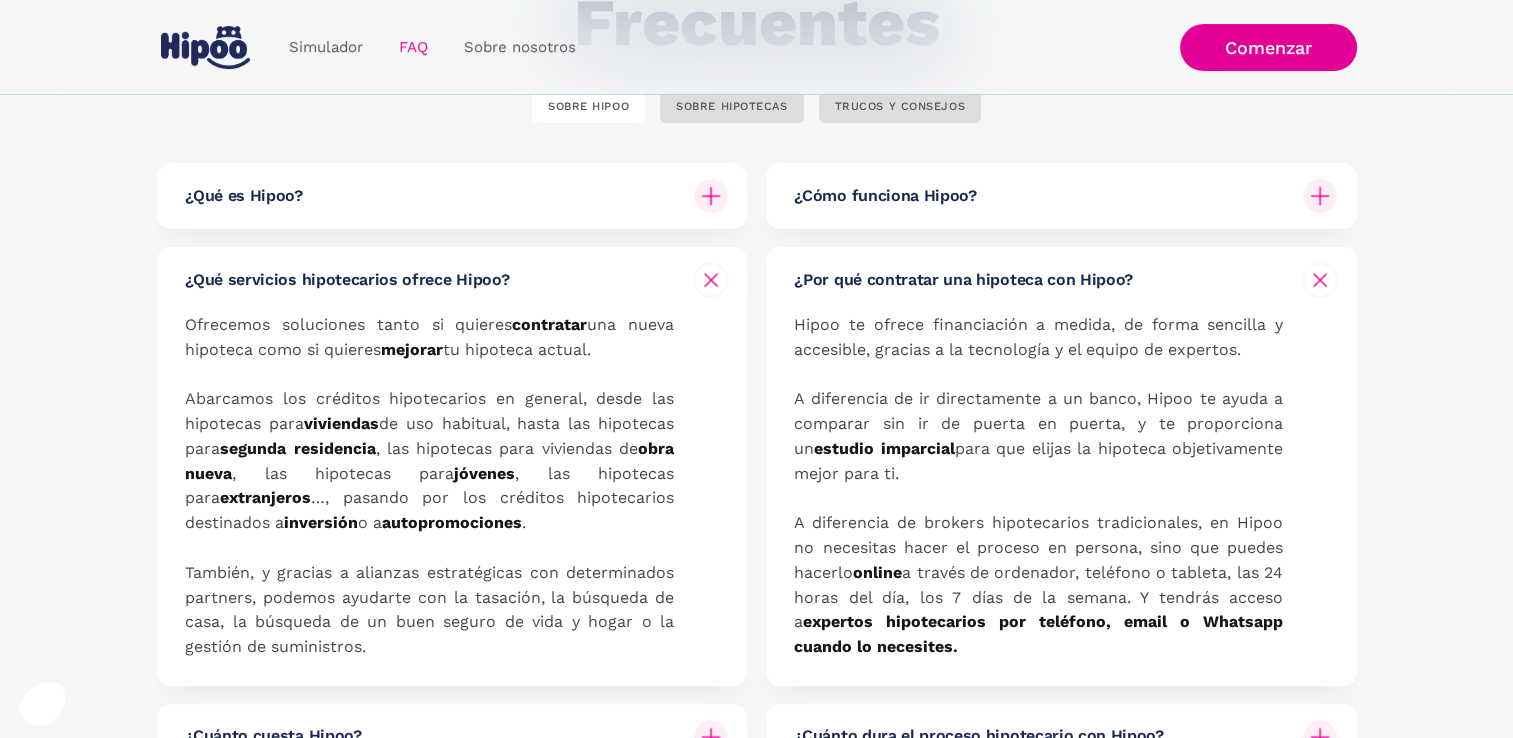 click on "¿Cómo funciona Hipoo?" at bounding box center [1065, 196] 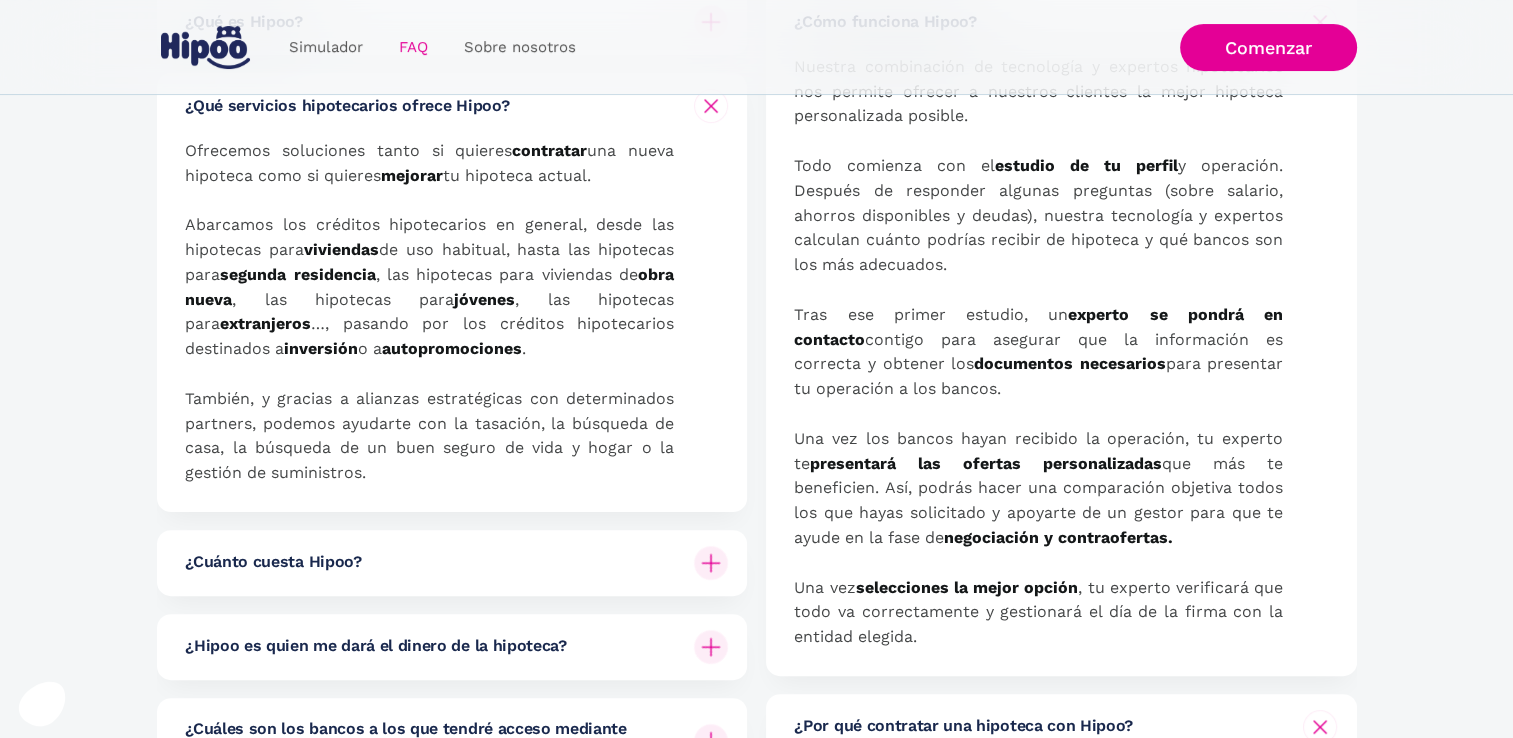 scroll, scrollTop: 443, scrollLeft: 0, axis: vertical 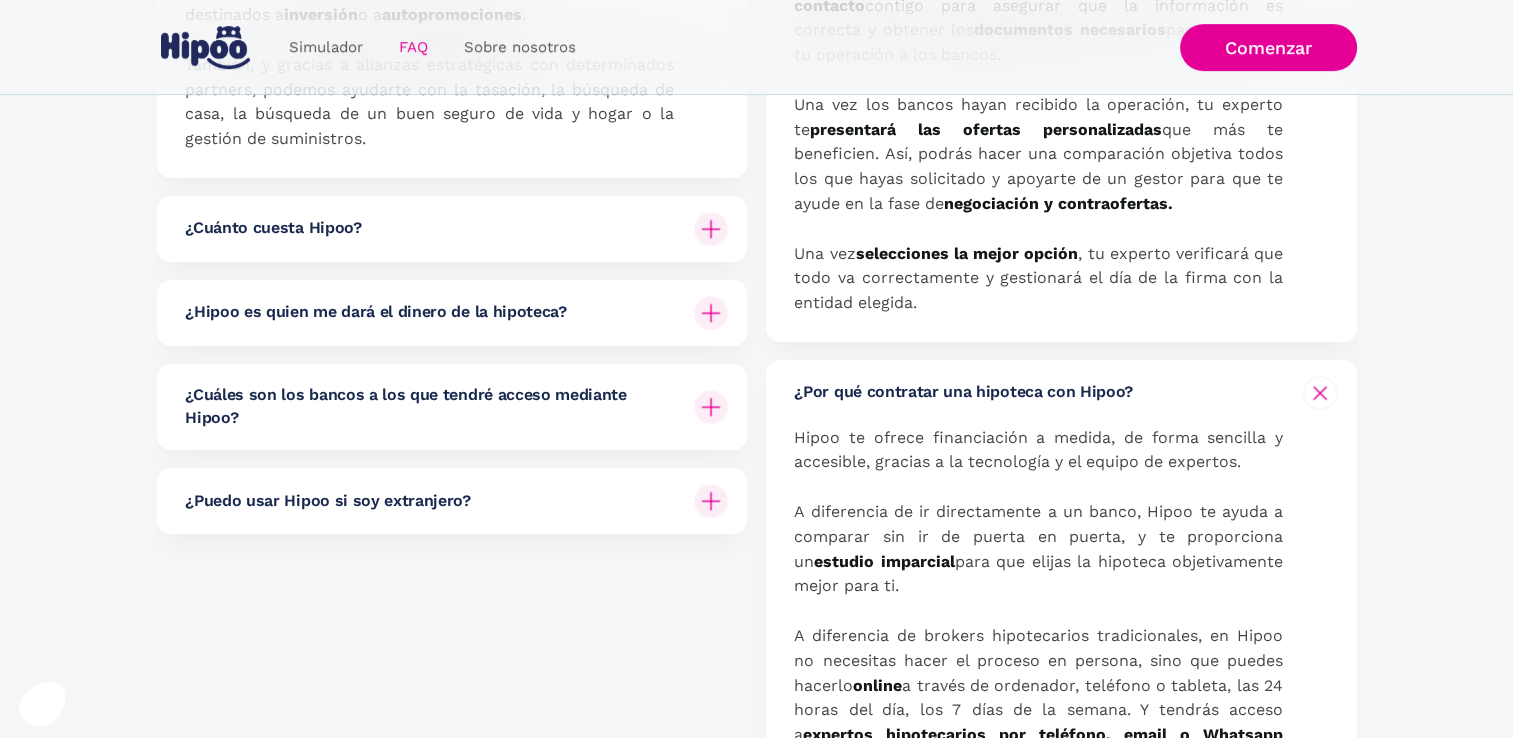 click at bounding box center (711, 229) 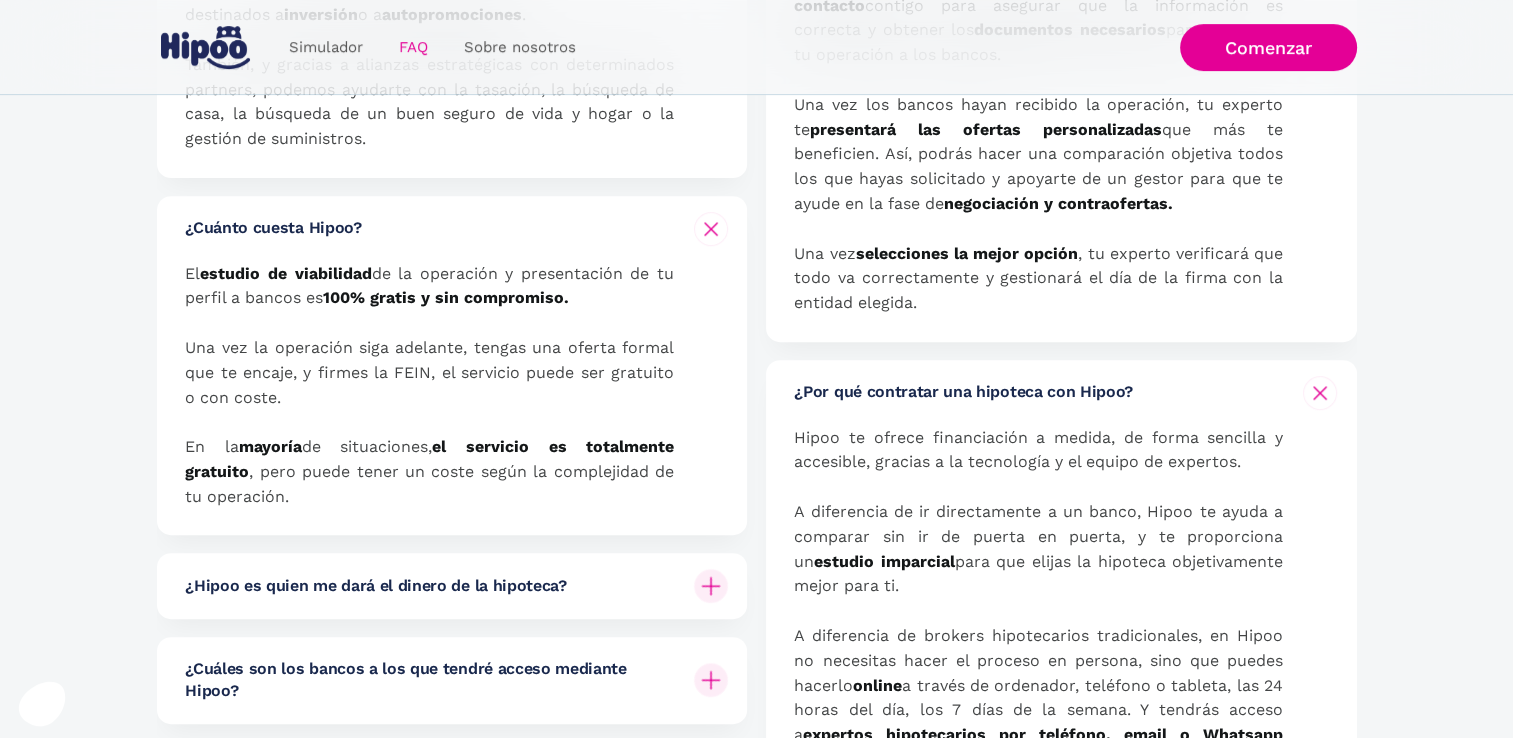 click at bounding box center (711, 229) 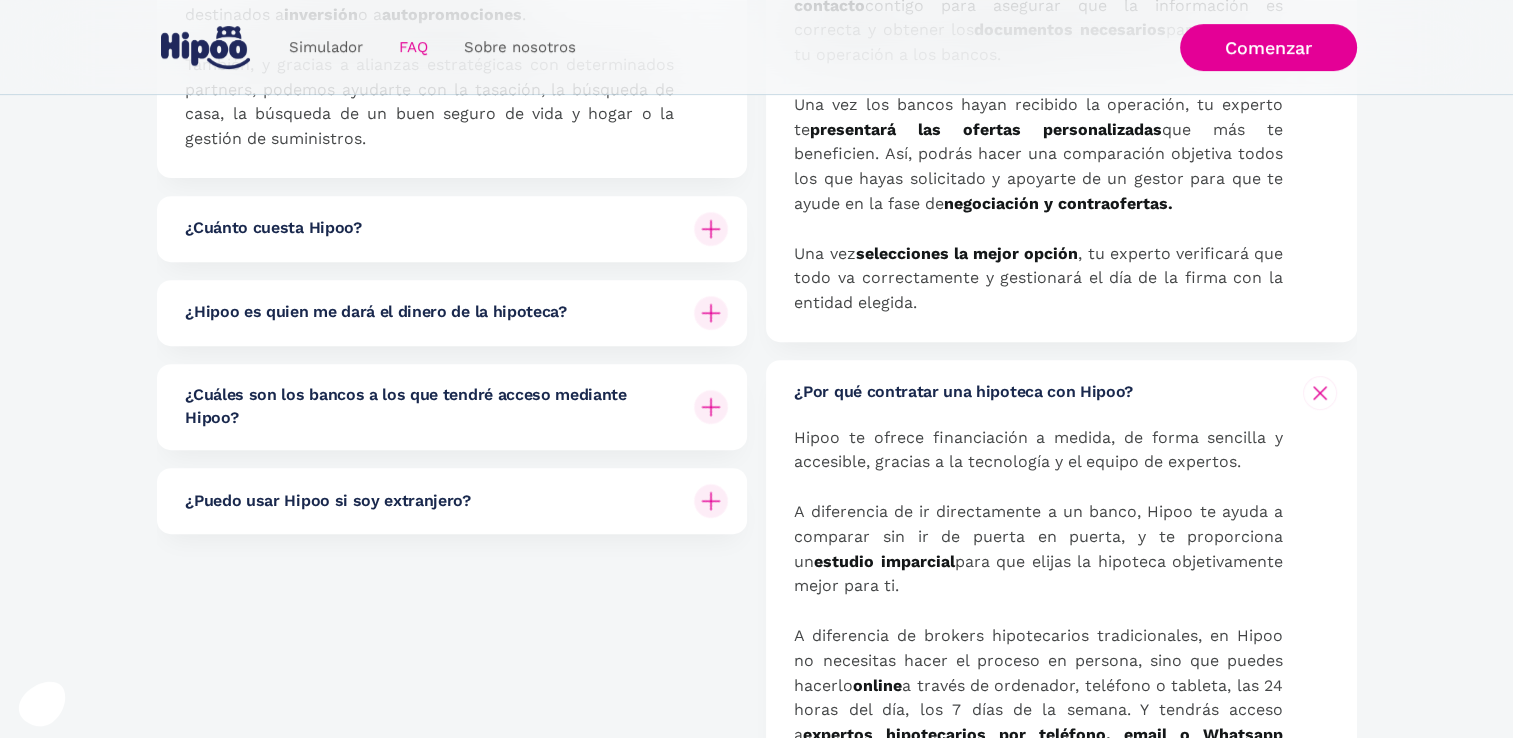 click on "¿Por qué contratar una hipoteca con Hipoo? Hipoo te ofrece financiación a medida, de forma sencilla y accesible, gracias a la tecnología y el equipo de expertos. A diferencia de ir directamente a un banco, Hipoo te ayuda a comparar sin ir de puerta en puerta, y te proporciona un  estudio imparcial  para que elijas la hipoteca objetivamente mejor para ti.  A diferencia de brokers hipotecarios tradicionales, en Hipoo no necesitas hacer el proceso en persona, sino que puedes hacerlo  online  a través de ordenador, teléfono o tableta, las 24 horas del día, los 7 días de la semana. Y tendrás acceso a  expertos hipotecarios por teléfono, email o Whatsapp cuando lo necesites." at bounding box center [1061, 579] 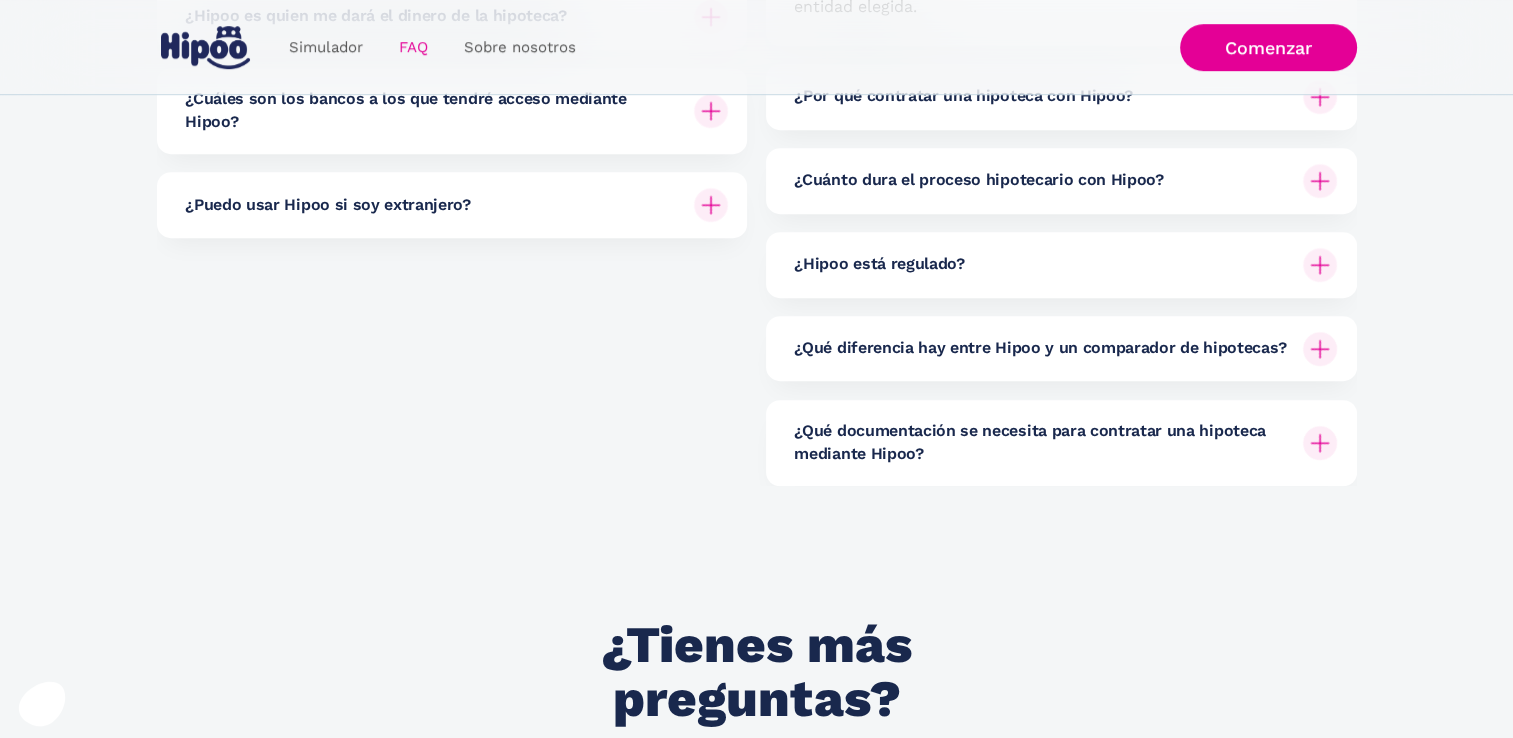scroll, scrollTop: 1060, scrollLeft: 0, axis: vertical 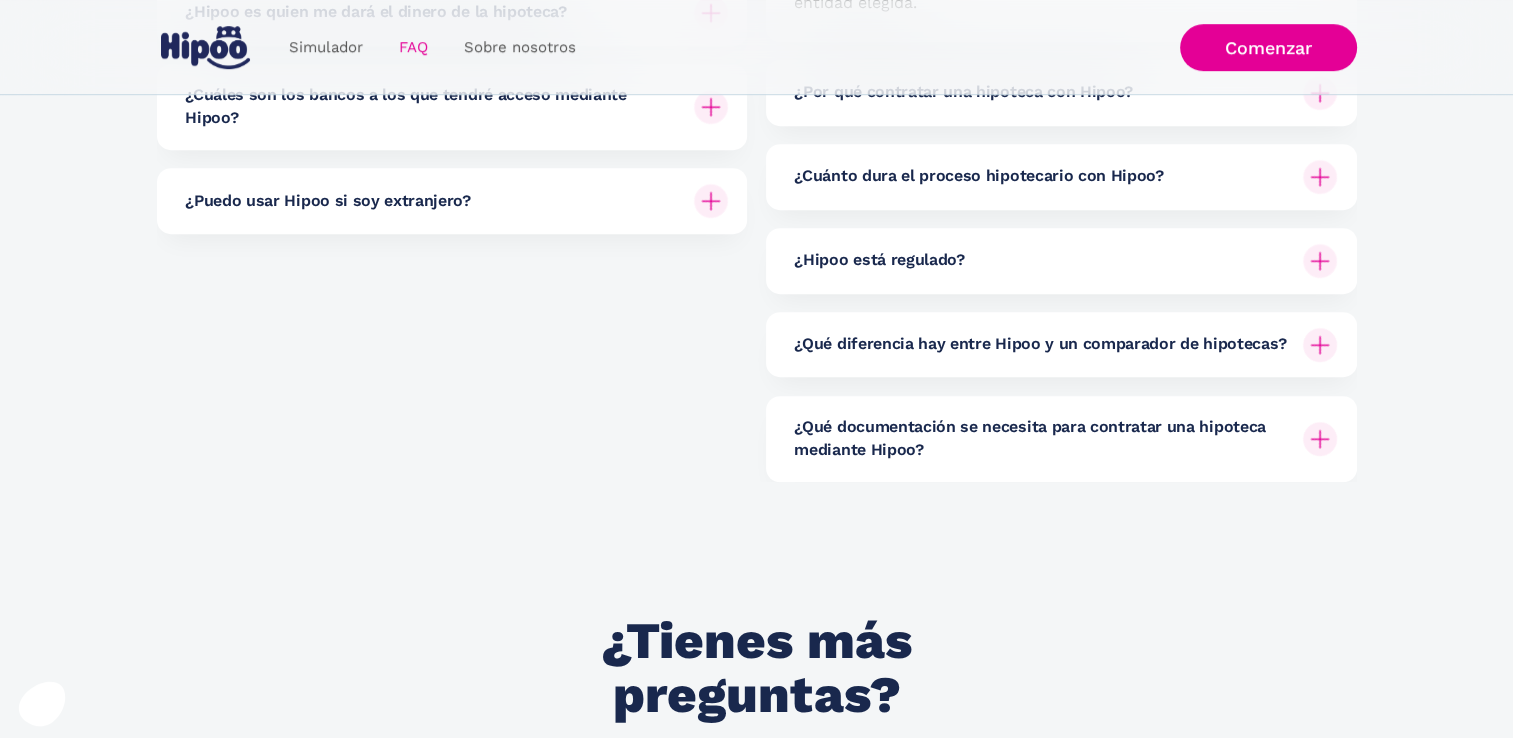 click on "¿Qué documentación se necesita para contratar una hipoteca mediante Hipoo? Hay 3 documentos esenciales: DNI , Declaración de la renta ( IRPF ) y 3 últimas nóminas (o declaración anual de IVA si eres autónomo). Sin embargo, dependiendo del perfil, puede ser que se necesite aportar más documentos." at bounding box center [1061, 439] 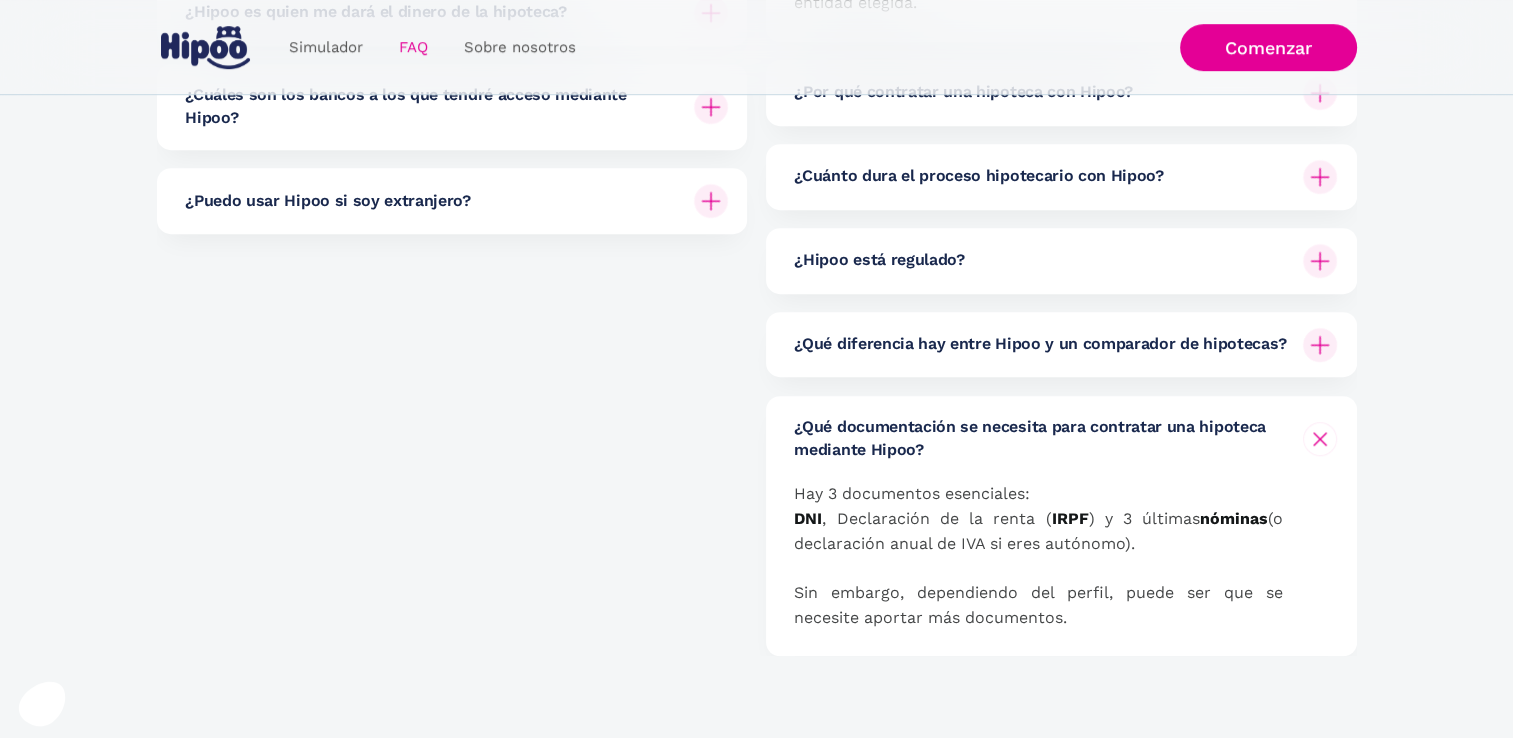 click at bounding box center [1320, 439] 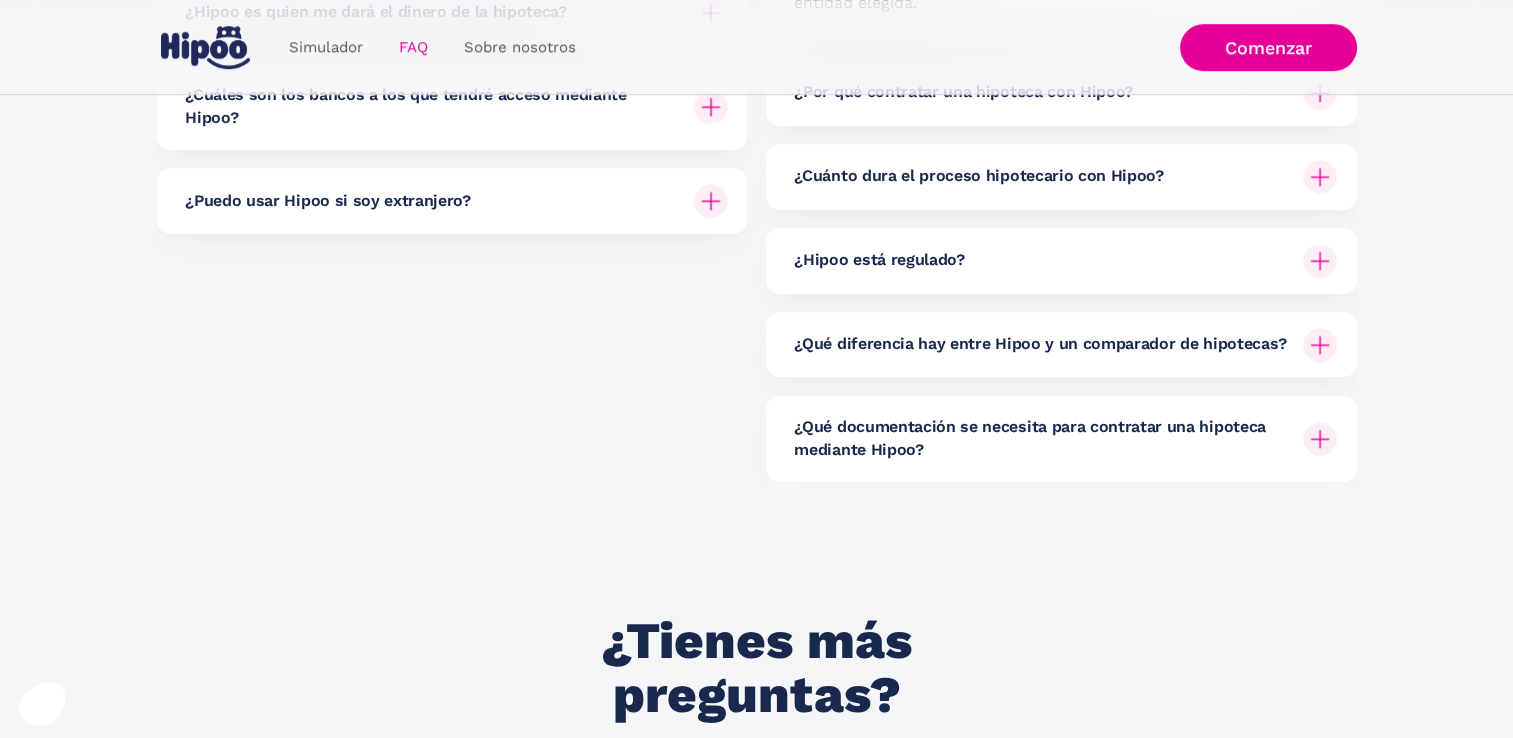 click on "¿Qué diferencia hay entre Hipoo y un comparador de hipotecas?" at bounding box center (1065, 345) 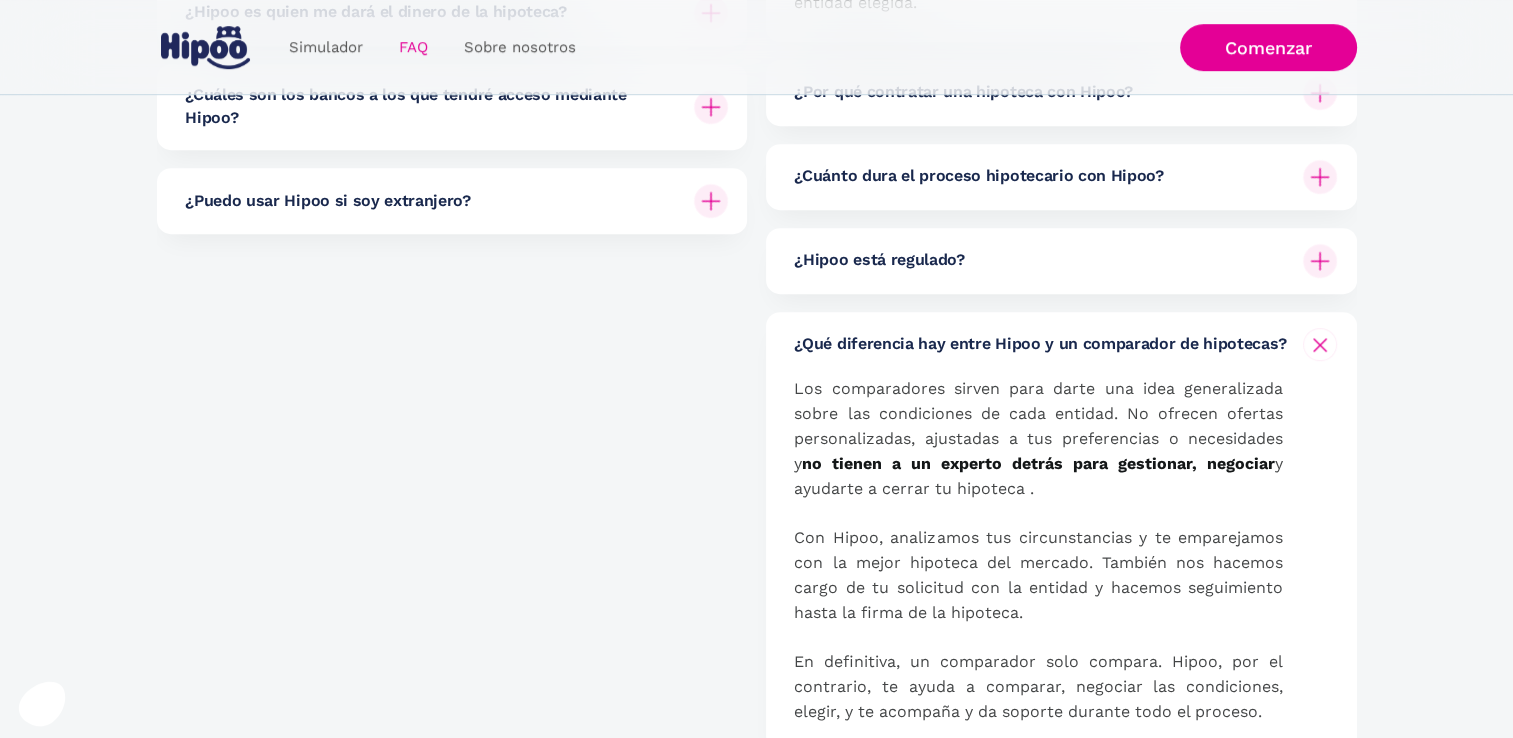 click at bounding box center (1320, 345) 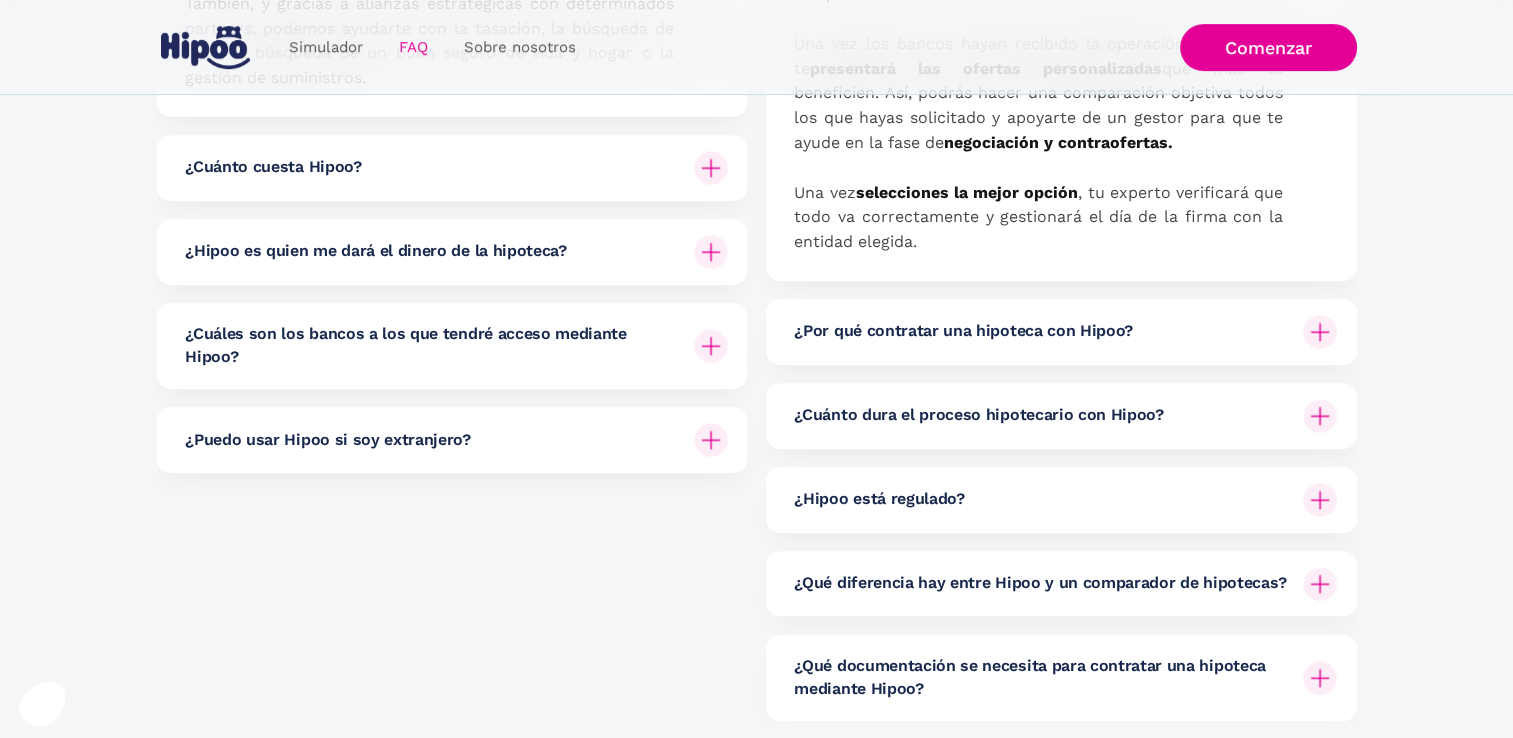 scroll, scrollTop: 809, scrollLeft: 0, axis: vertical 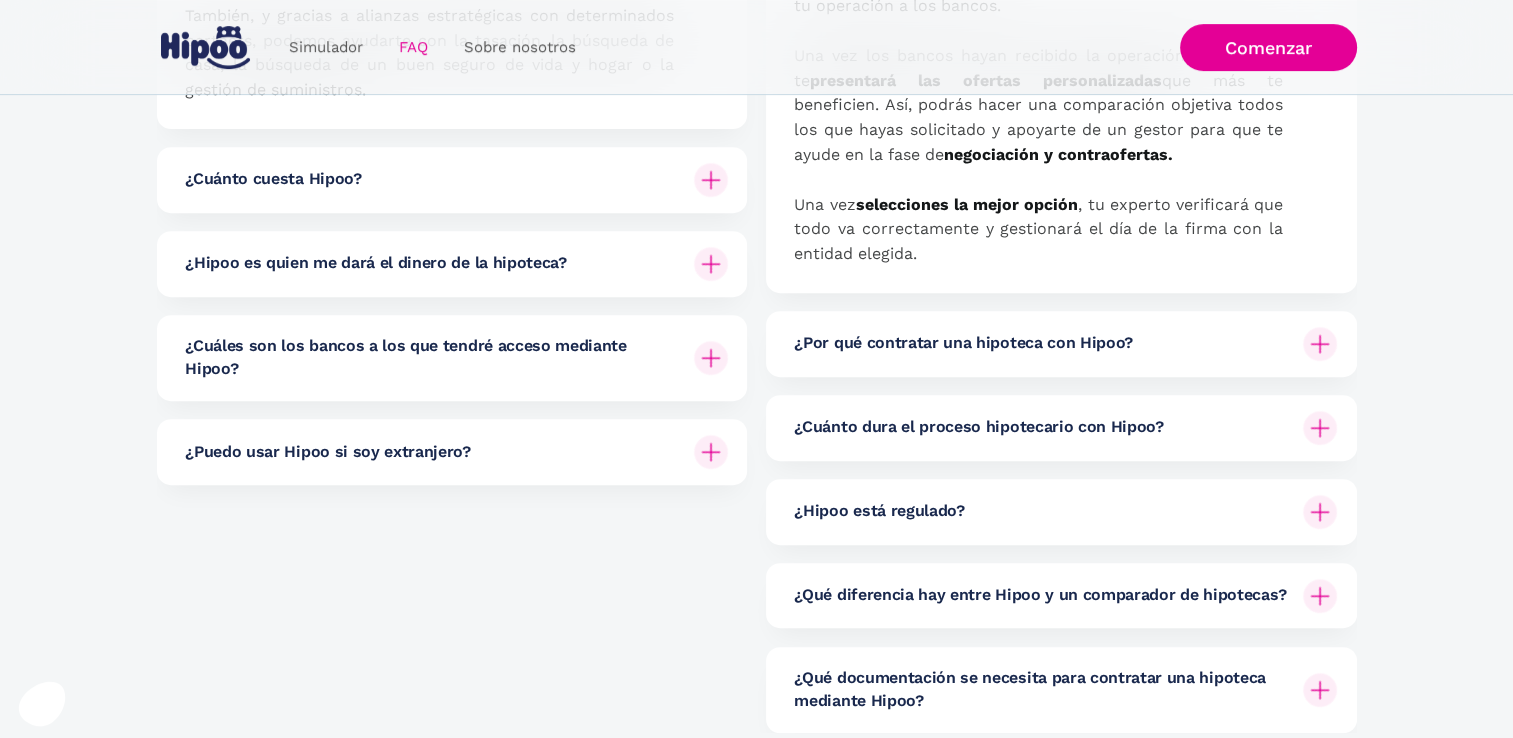 click on "¿Cuánto dura el proceso hipotecario con Hipoo? Estos son los tiempos que puedes esperar: ‍ 1) Registro: minutos 2) Recibir ofertas personalizadas: 2 días 3) Selección y negociación de dos mejores ofertas: 1 día 4) Selección final de la mejor hipoteca: 1 día. El tiempo, lógicamente, también dependerá de tus circunstancias personales y de cuándo esperas firmar la hipoteca, pero podrías hacer todo el proceso en 5-6 días.Pero ojo, esto es lo que tarda el proceso. El tiempo que tú realmente inviertes para encontrar la mejor hipoteca es: 1) Completar tu perfil: 1 min 2) Hablar con gestor: 10-15 min 3) Subir la documentación: 10 min 4) Comparar las ofertas que has recibido: 25 min 5) Seleccionar la mejor: 5 min En total, invirtiendo 45 min de tu tiempo , puedes ahorrarte miles de euros y asegurarte de que la hipoteca que finalmente seleccionas es la mejor para ti." at bounding box center (1061, 428) 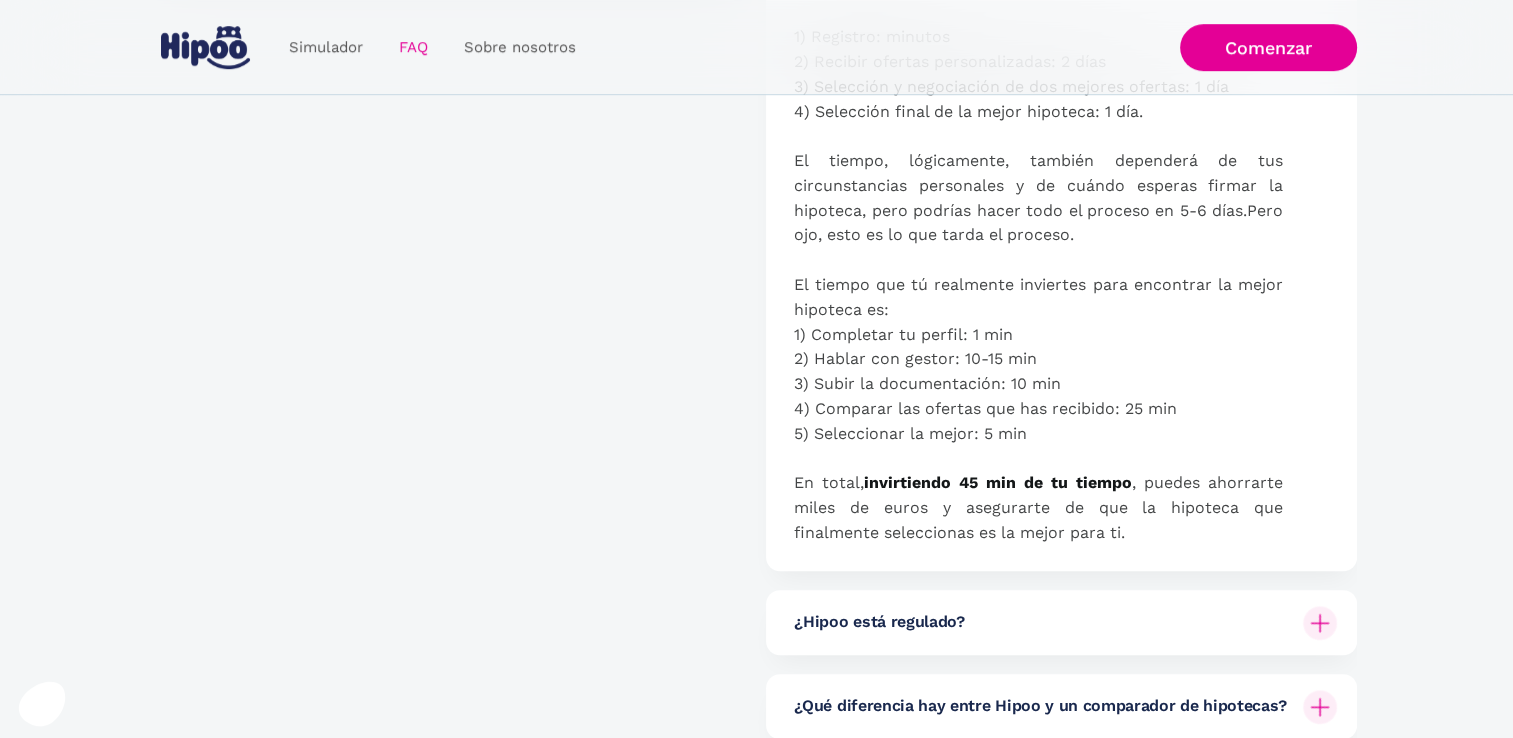 scroll, scrollTop: 1444, scrollLeft: 0, axis: vertical 